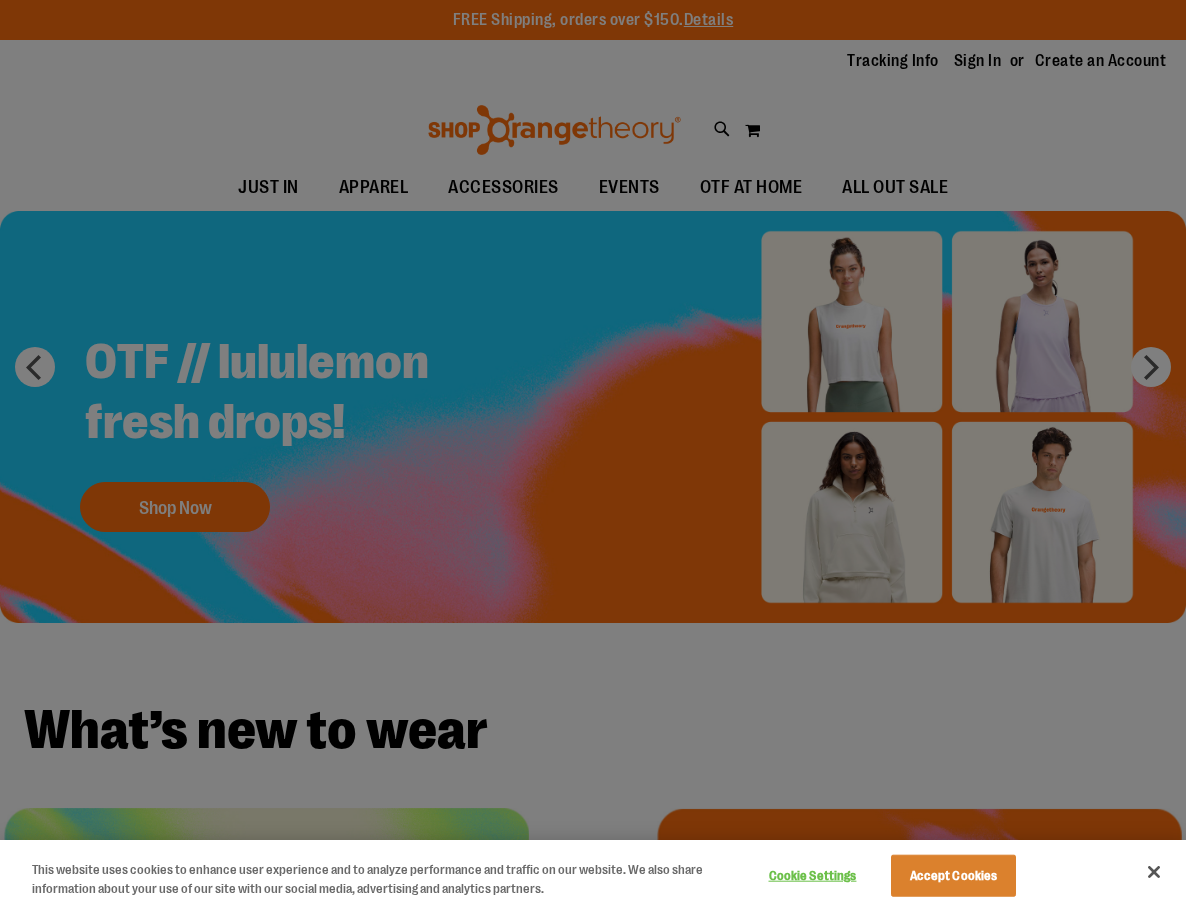 scroll, scrollTop: 0, scrollLeft: 0, axis: both 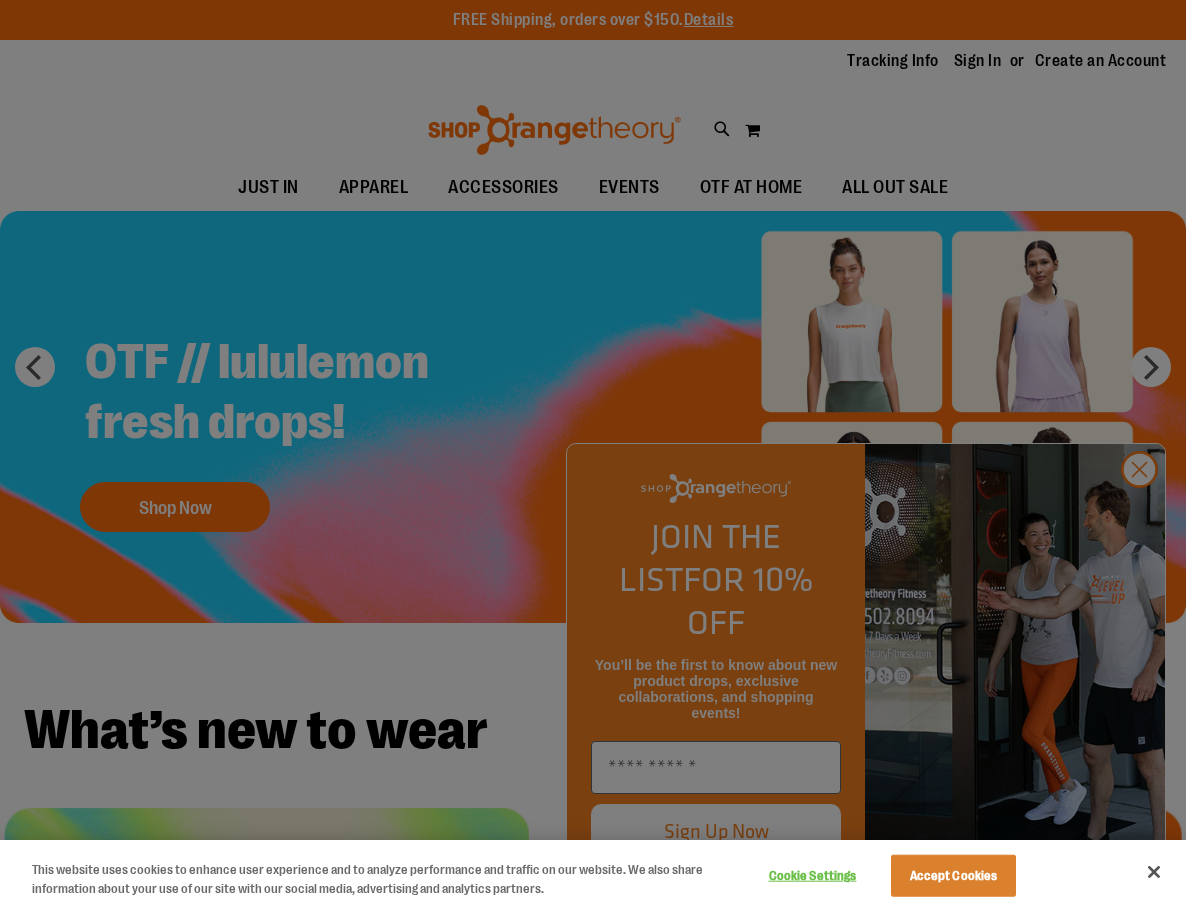 click at bounding box center [593, 454] 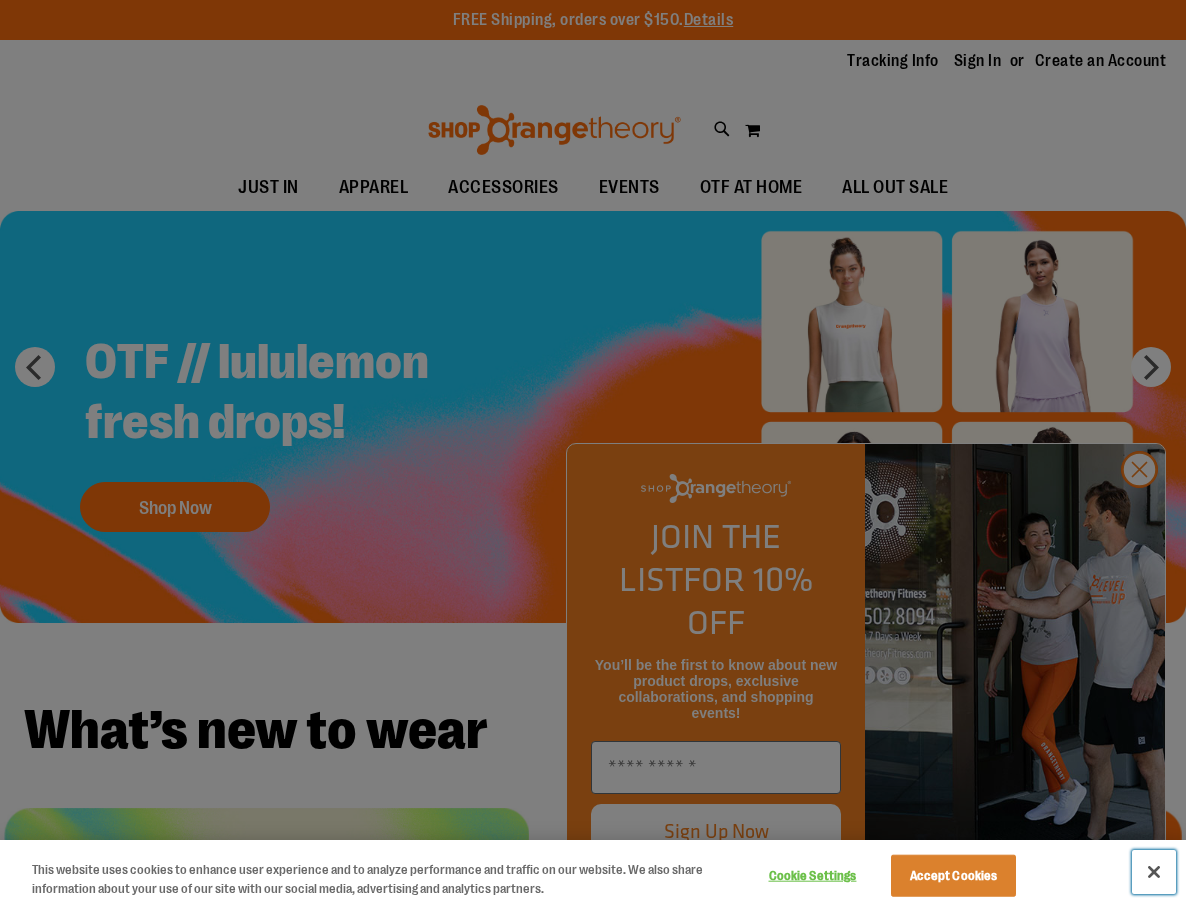 click at bounding box center (1154, 872) 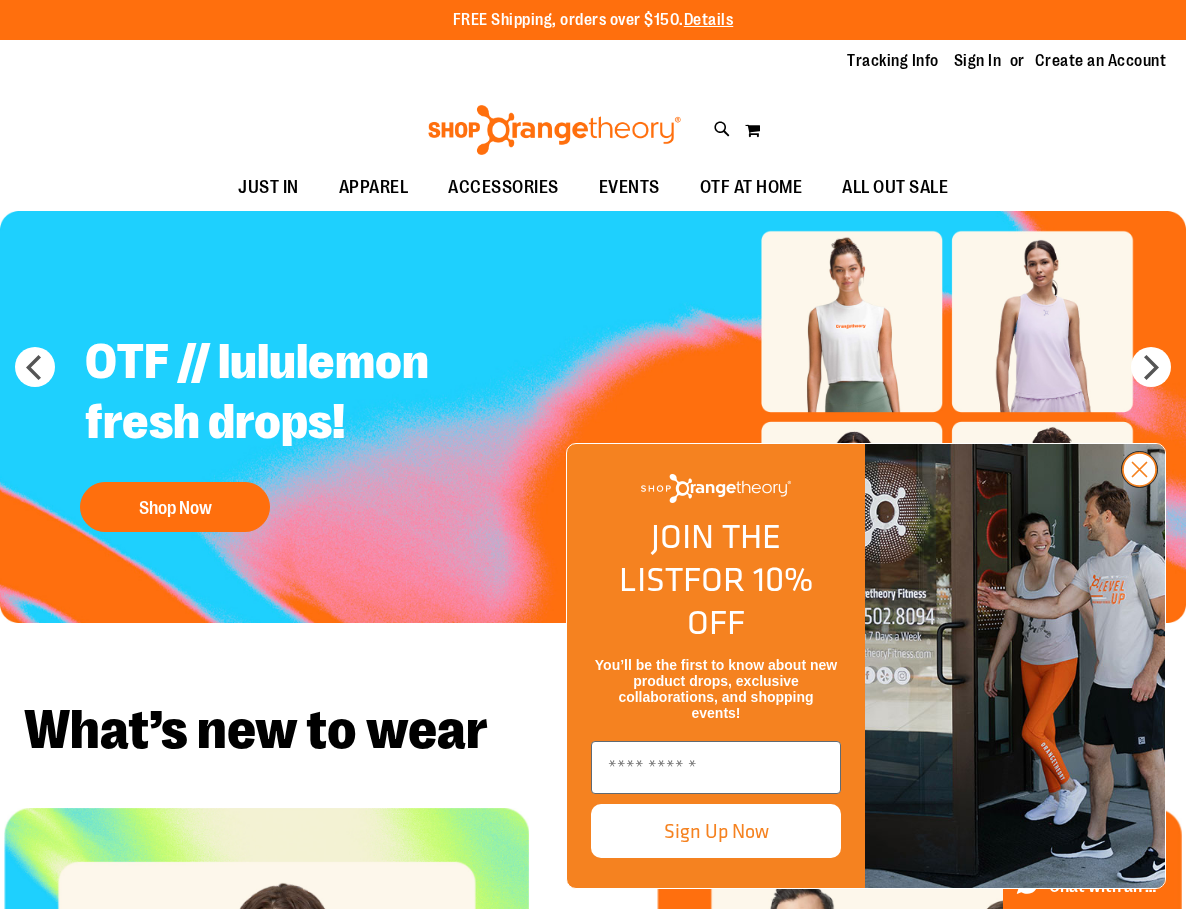 click 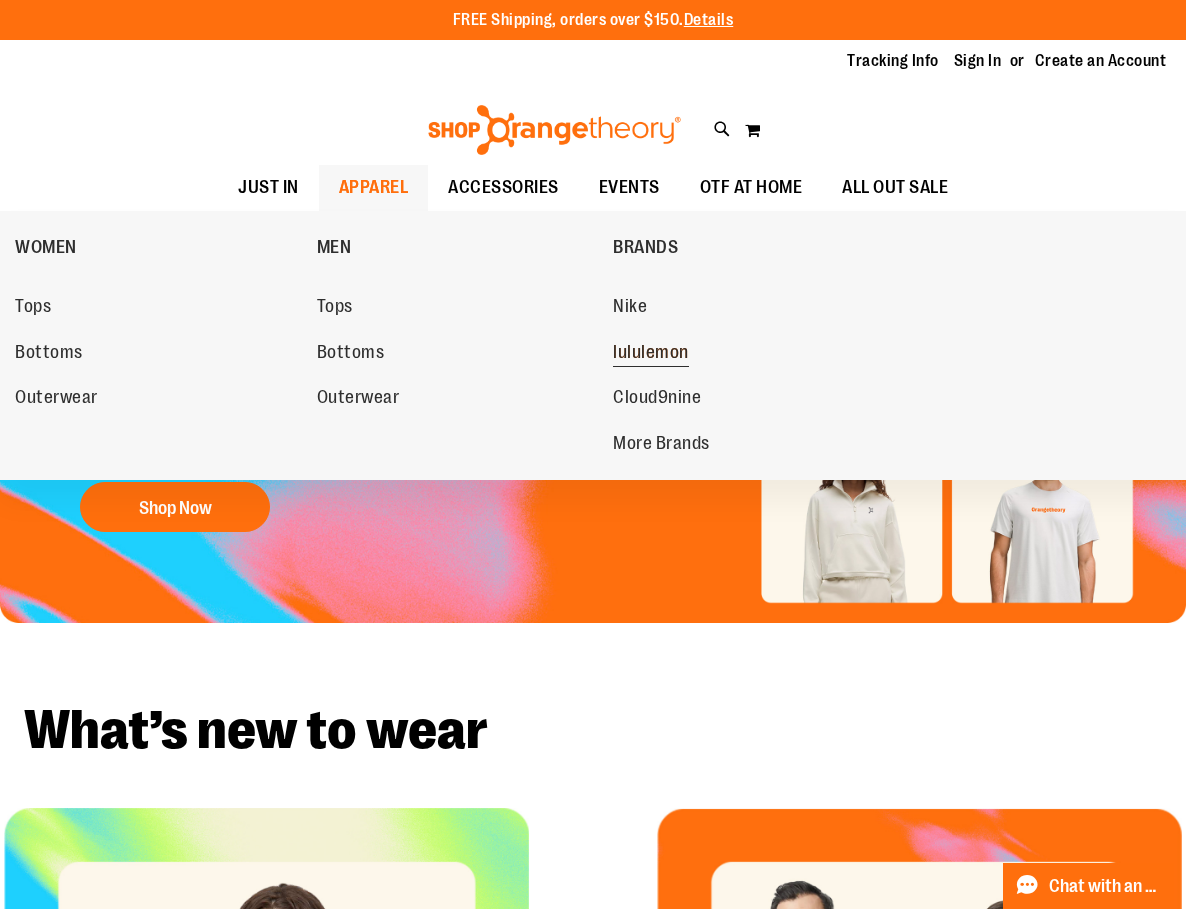click on "lululemon" at bounding box center (651, 354) 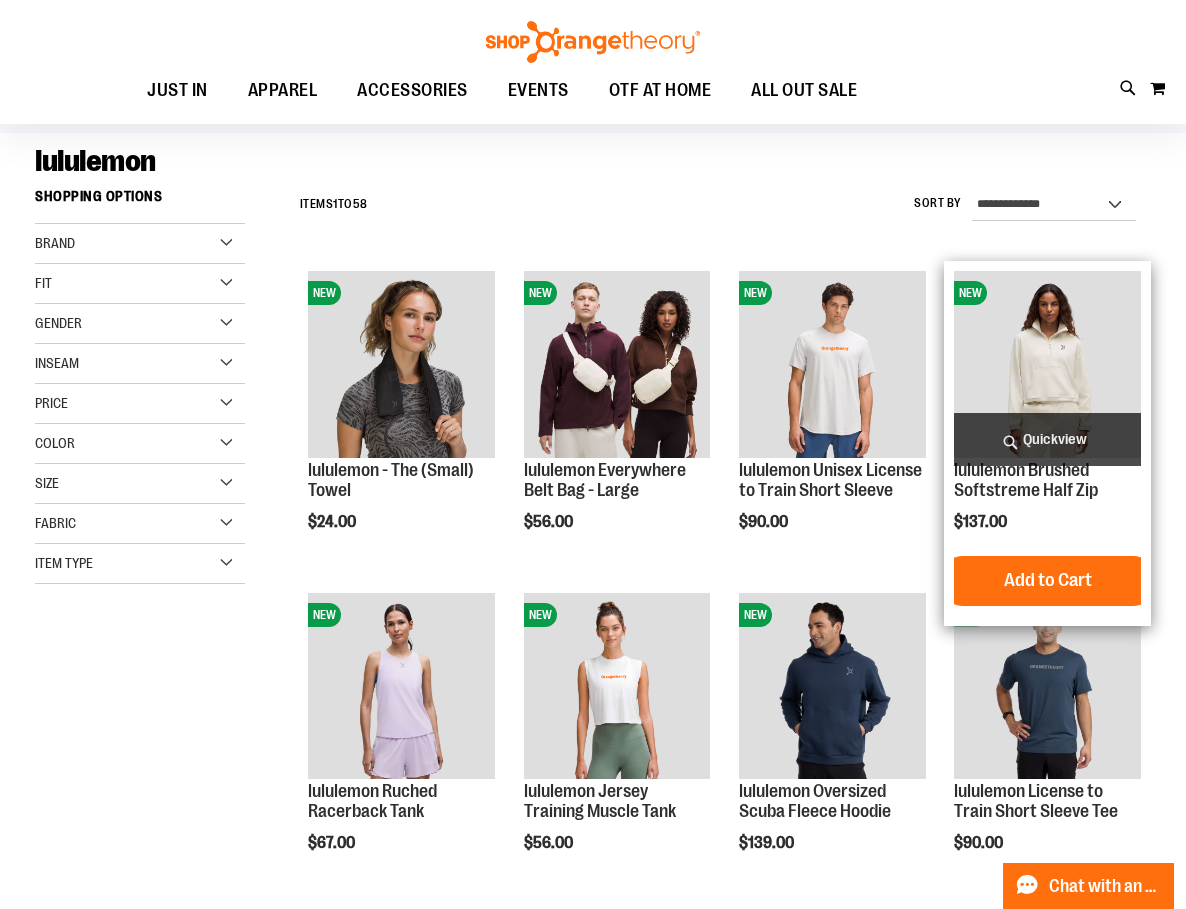 scroll, scrollTop: 399, scrollLeft: 0, axis: vertical 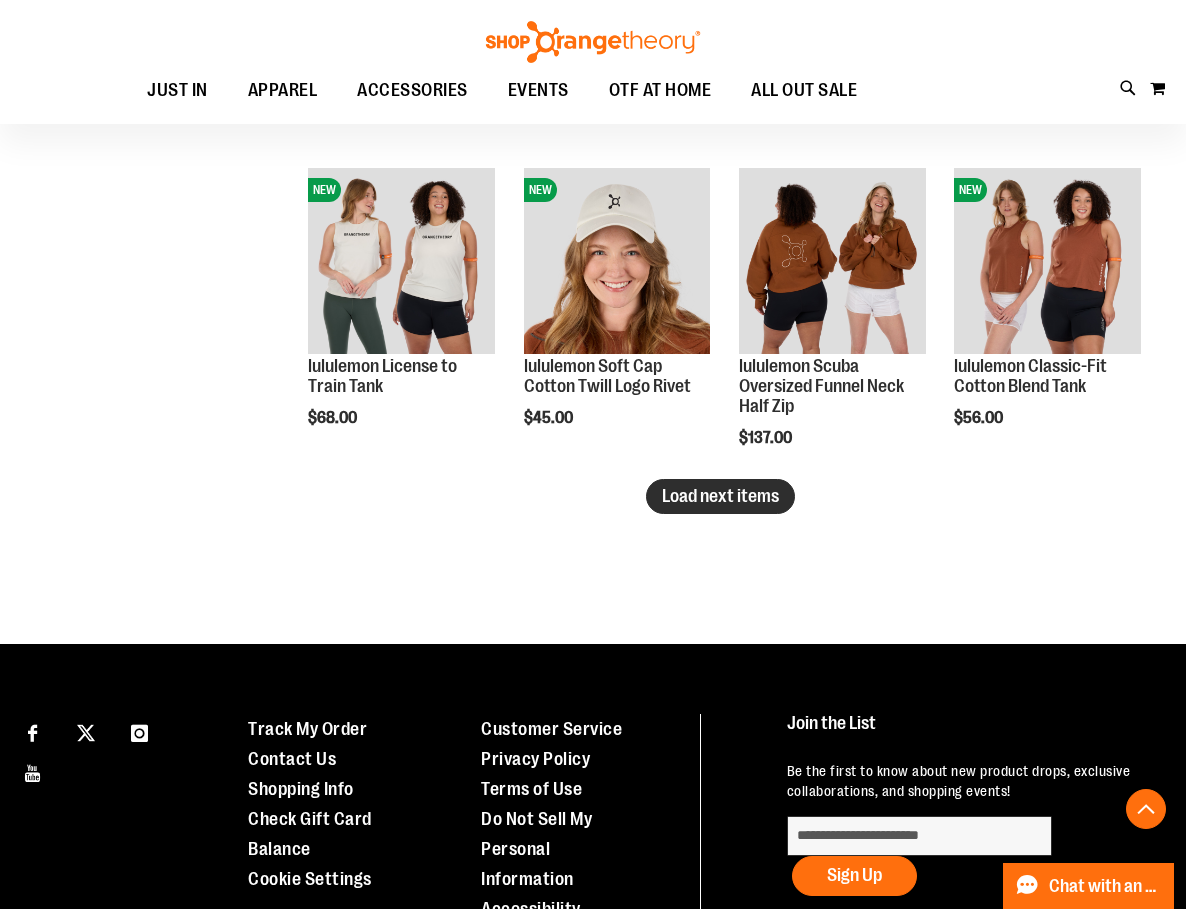 click on "Load next items" at bounding box center (720, 496) 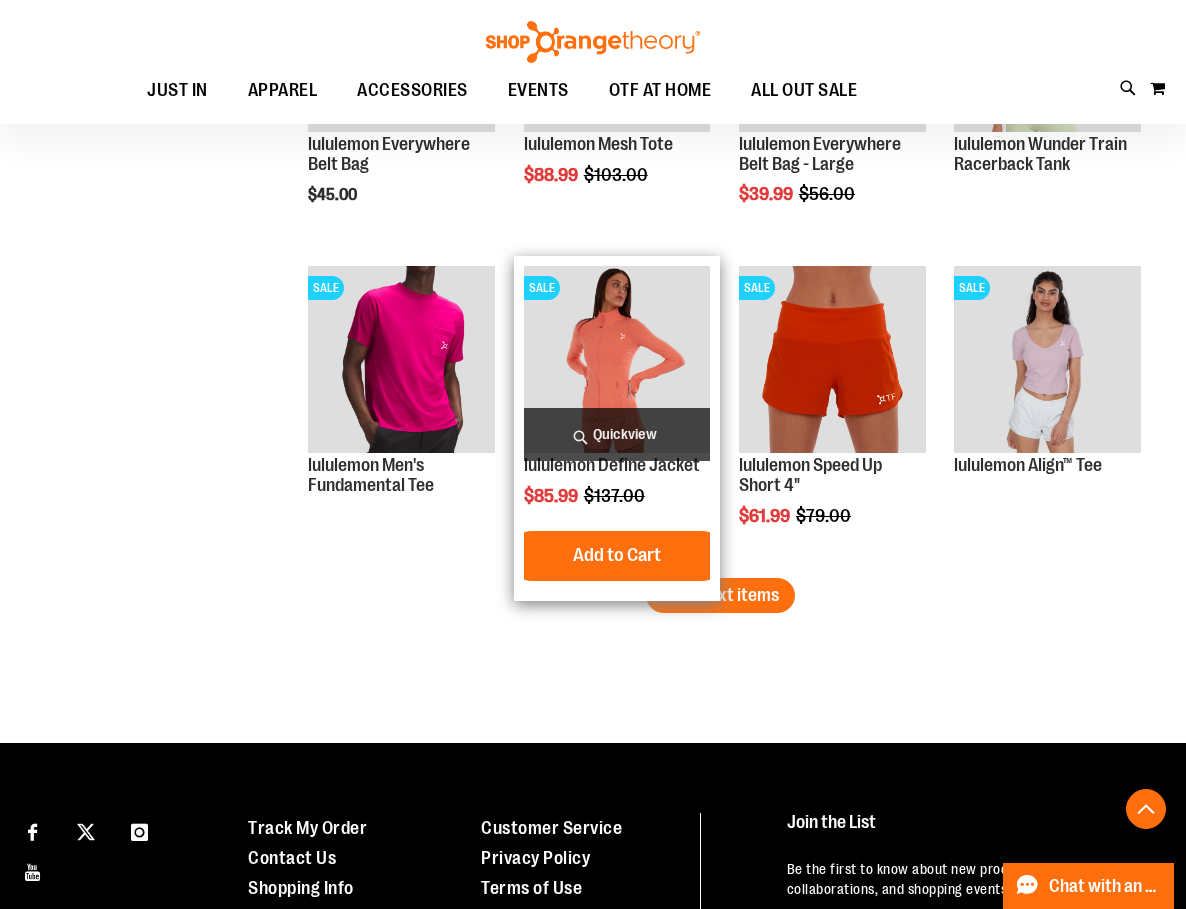 scroll, scrollTop: 3699, scrollLeft: 0, axis: vertical 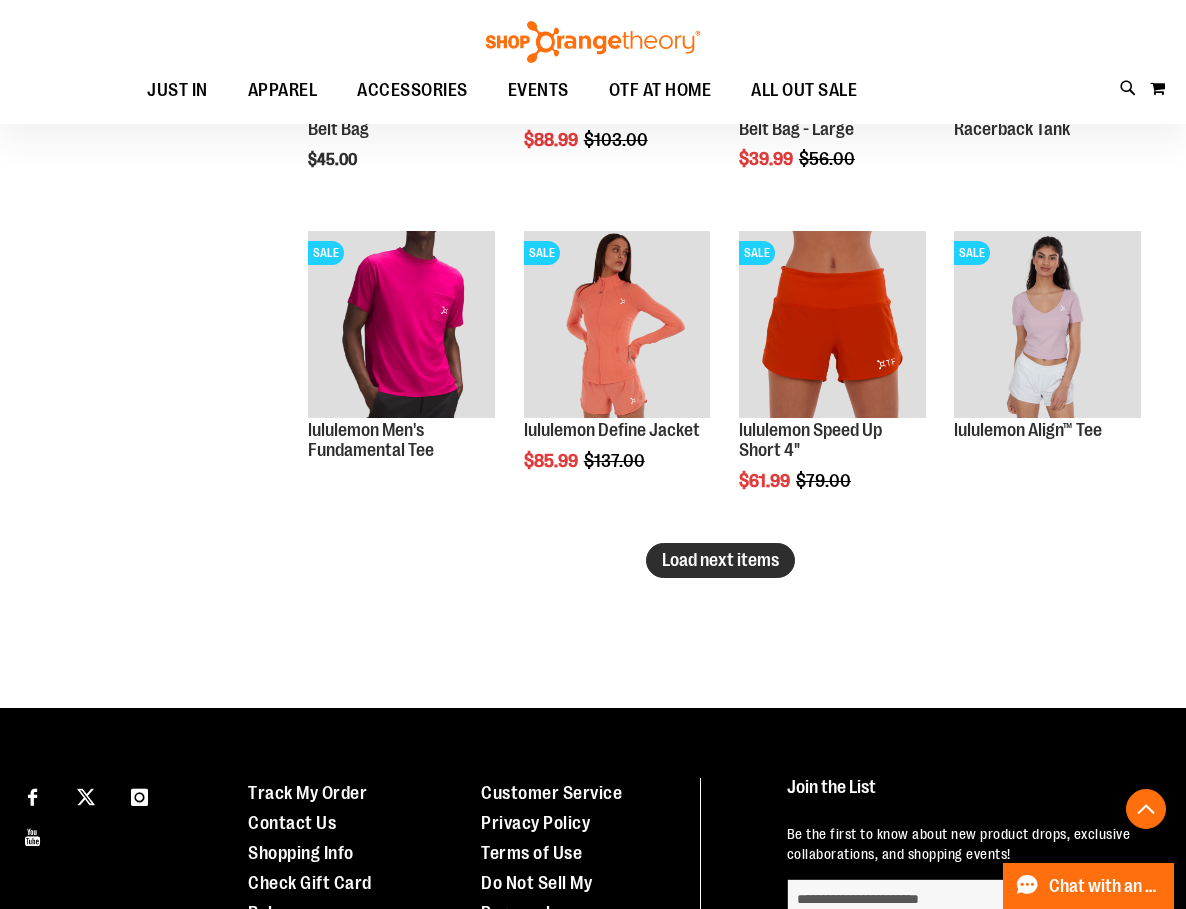 click on "Load next items" at bounding box center (720, 560) 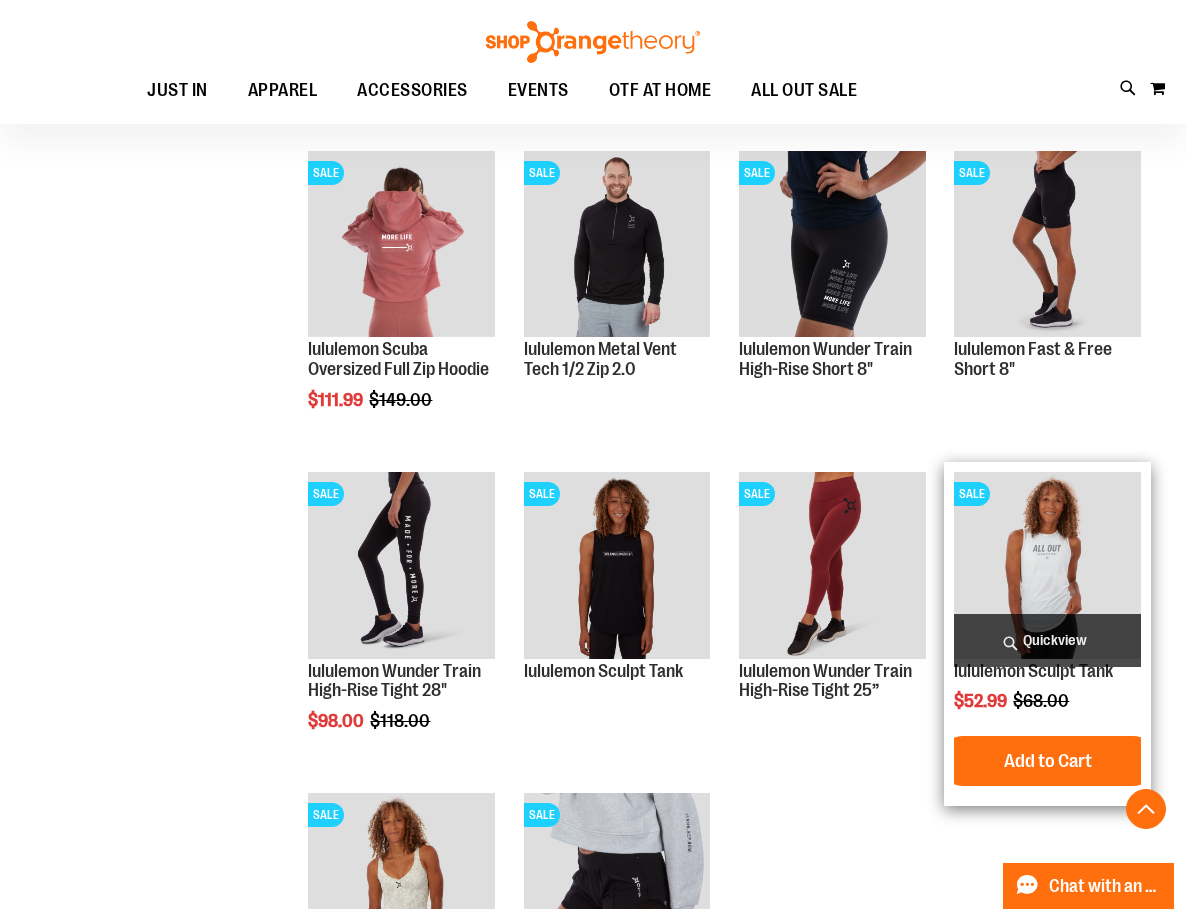 scroll, scrollTop: 4099, scrollLeft: 0, axis: vertical 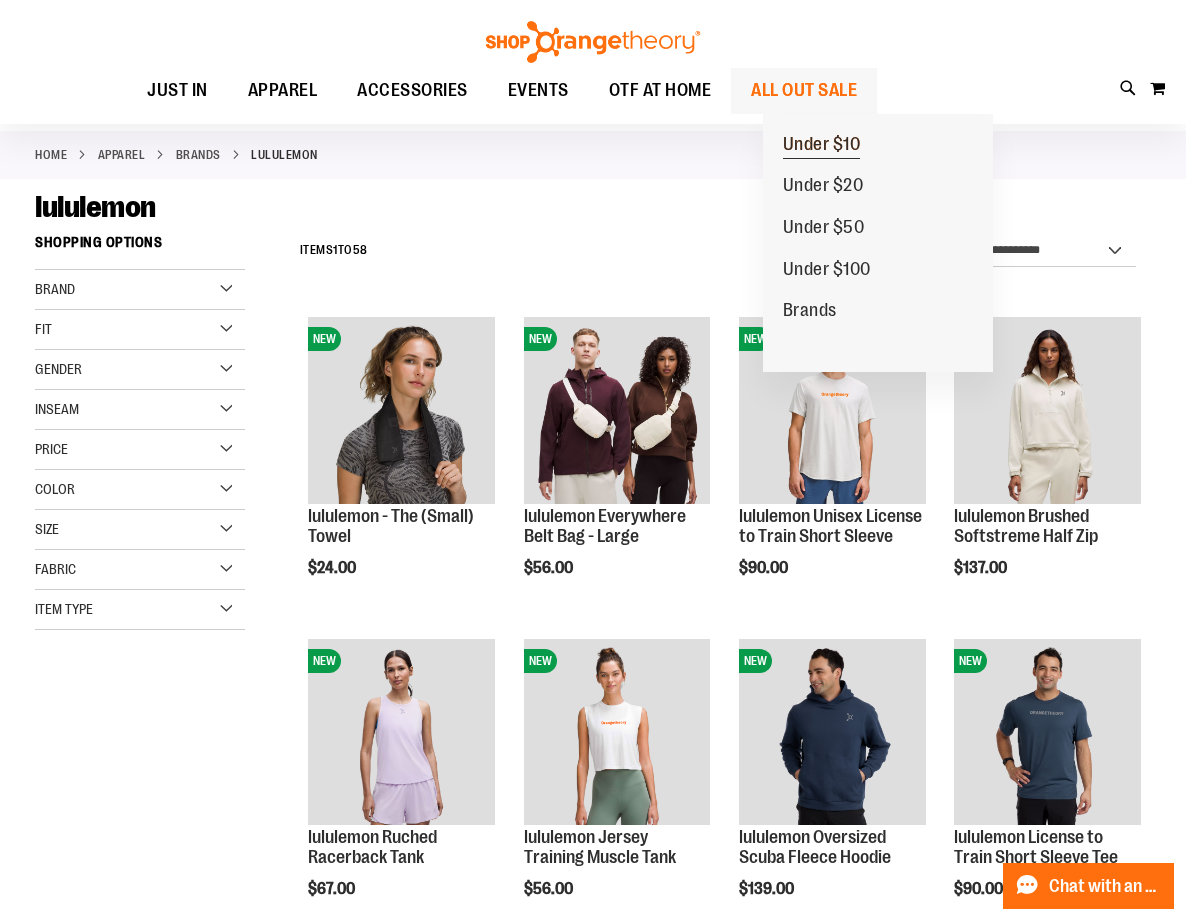 click on "Under $10" at bounding box center [822, 146] 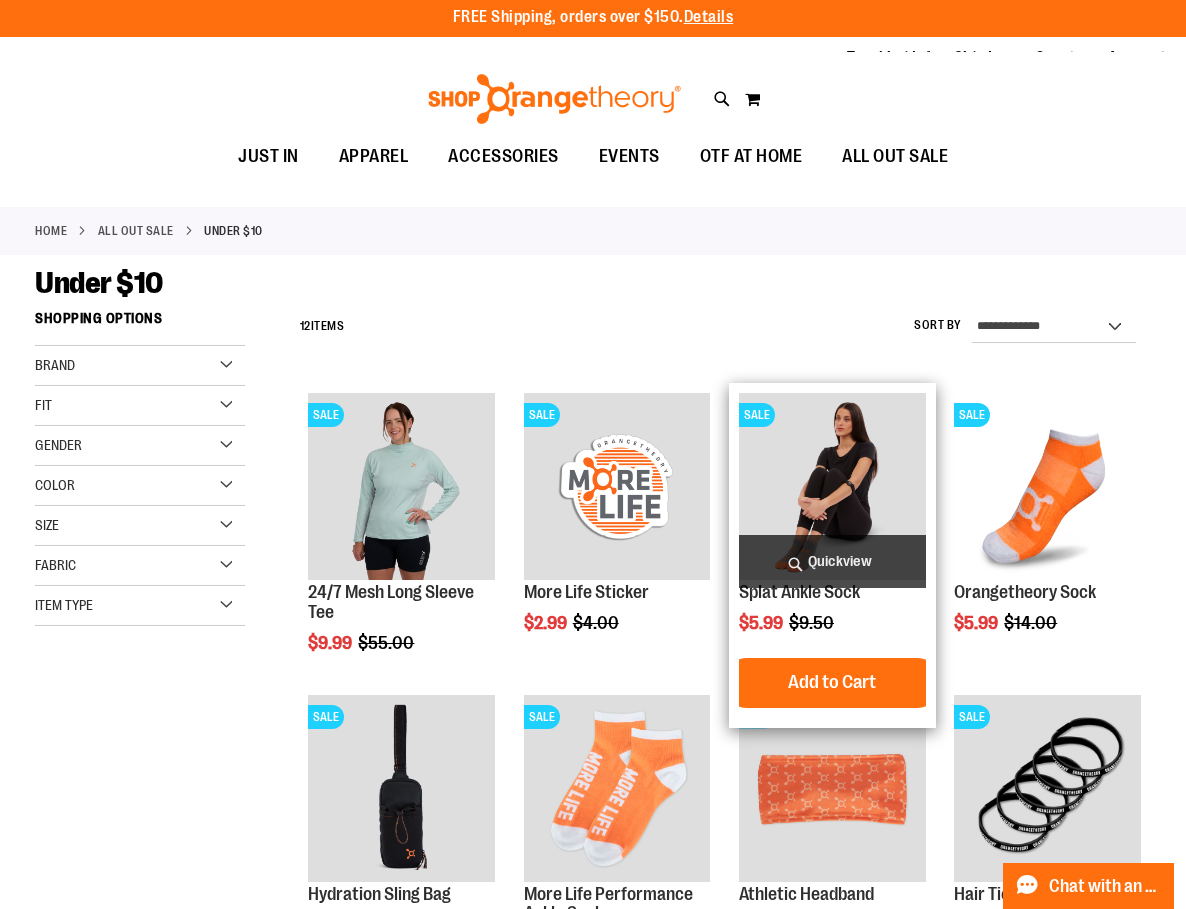 scroll, scrollTop: 0, scrollLeft: 0, axis: both 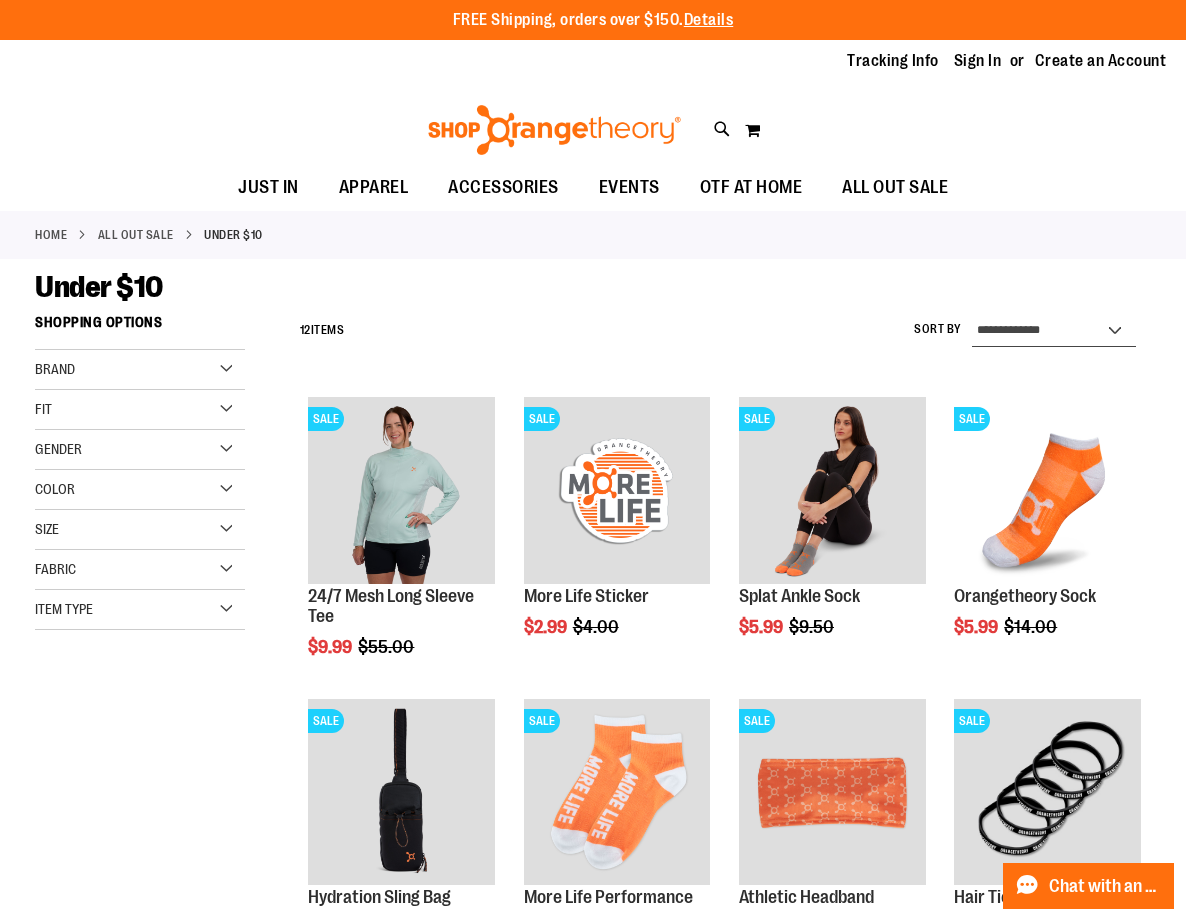 click on "**********" at bounding box center (1054, 331) 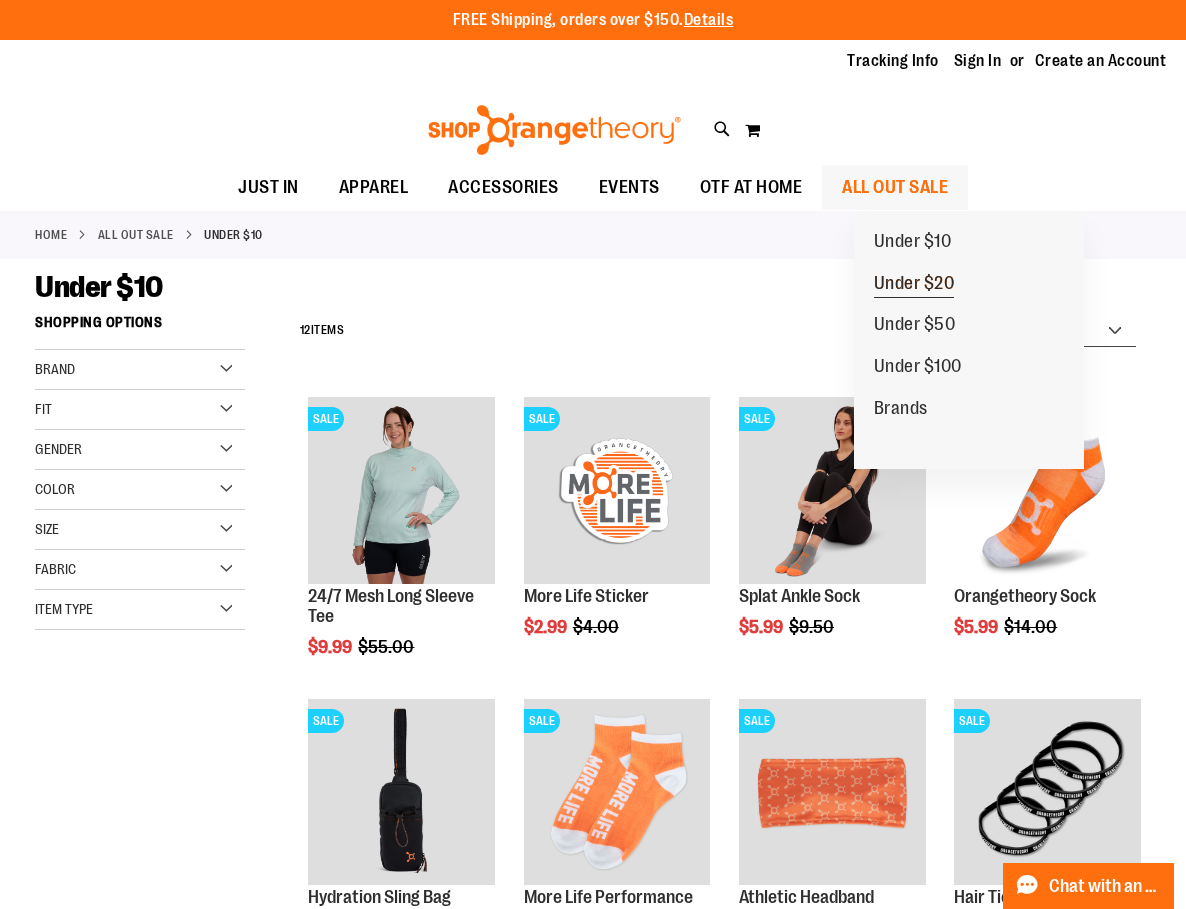 click on "Under $20" at bounding box center [914, 285] 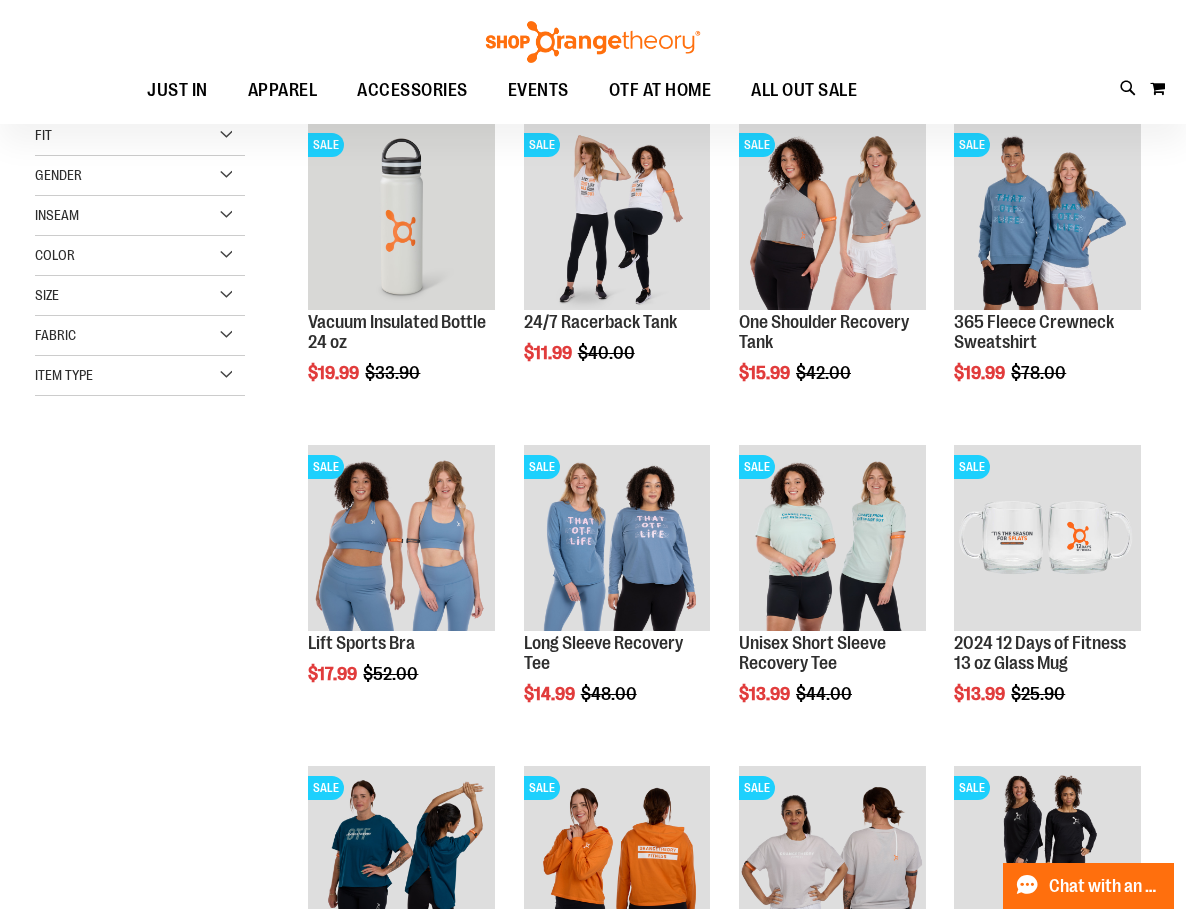 scroll, scrollTop: 299, scrollLeft: 0, axis: vertical 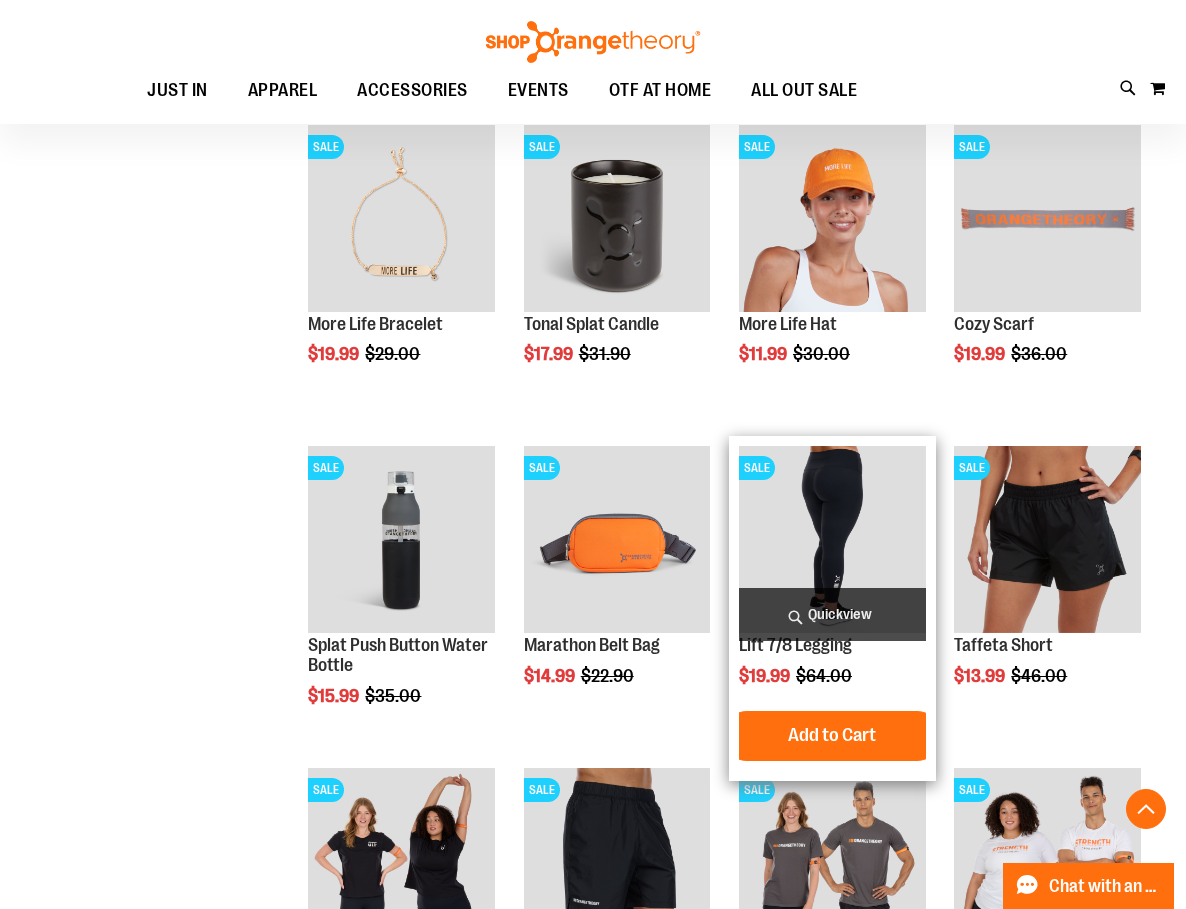 click at bounding box center [832, 539] 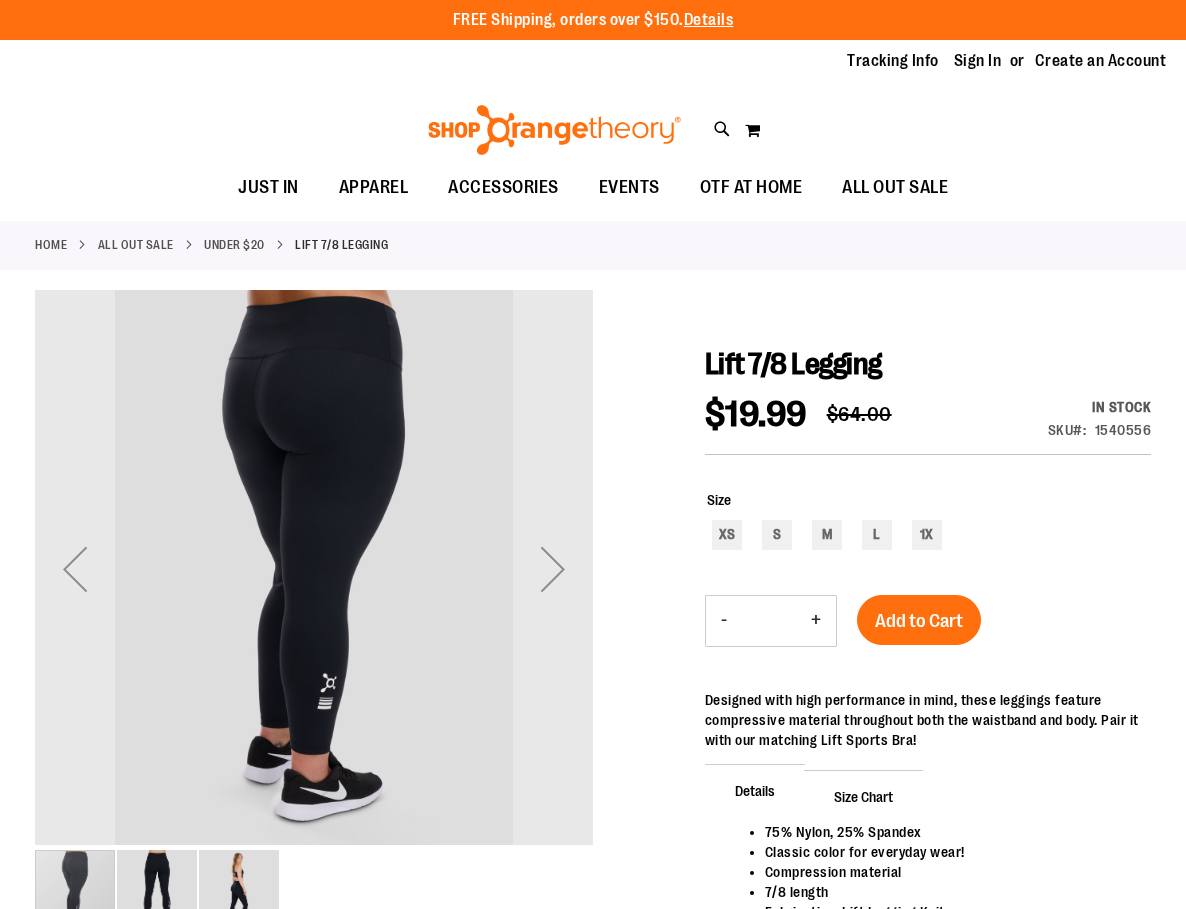 scroll, scrollTop: 0, scrollLeft: 0, axis: both 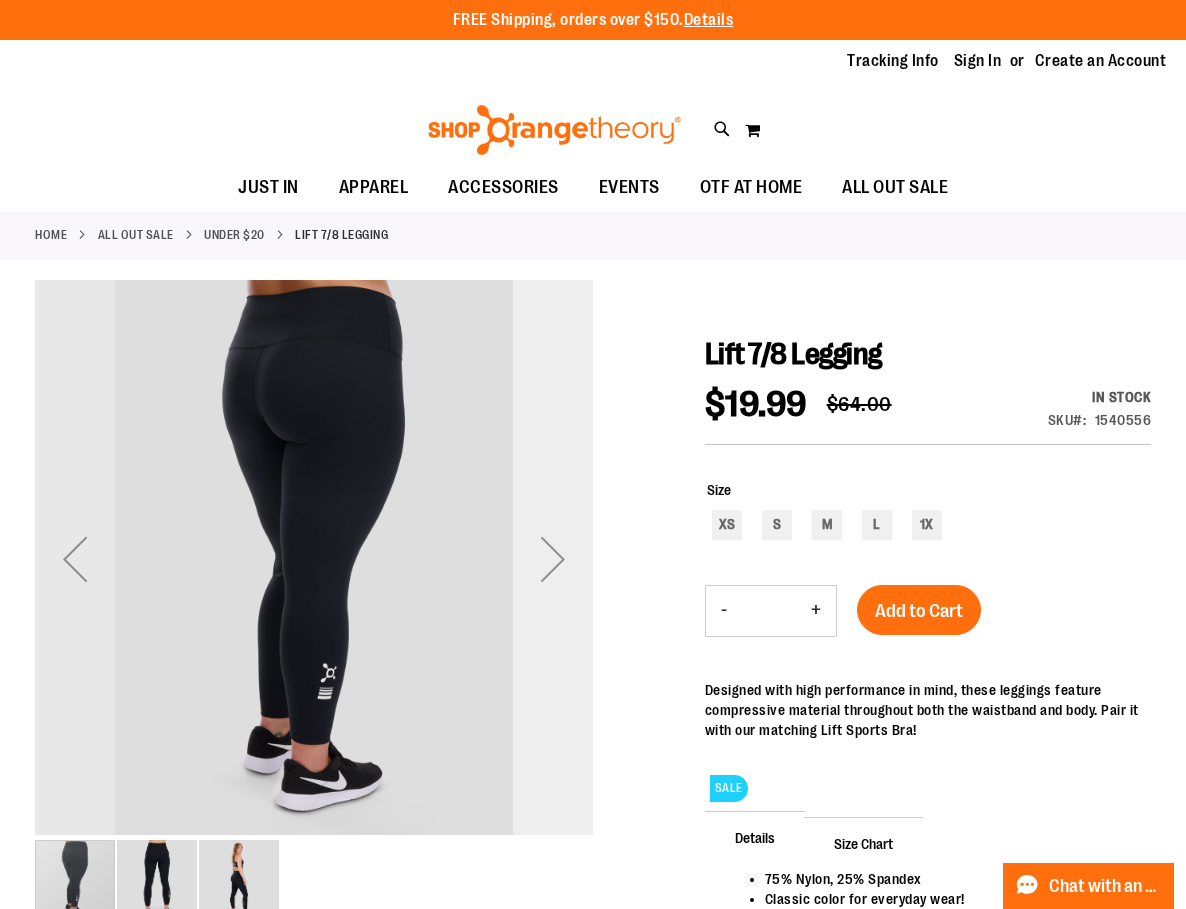 click at bounding box center (553, 559) 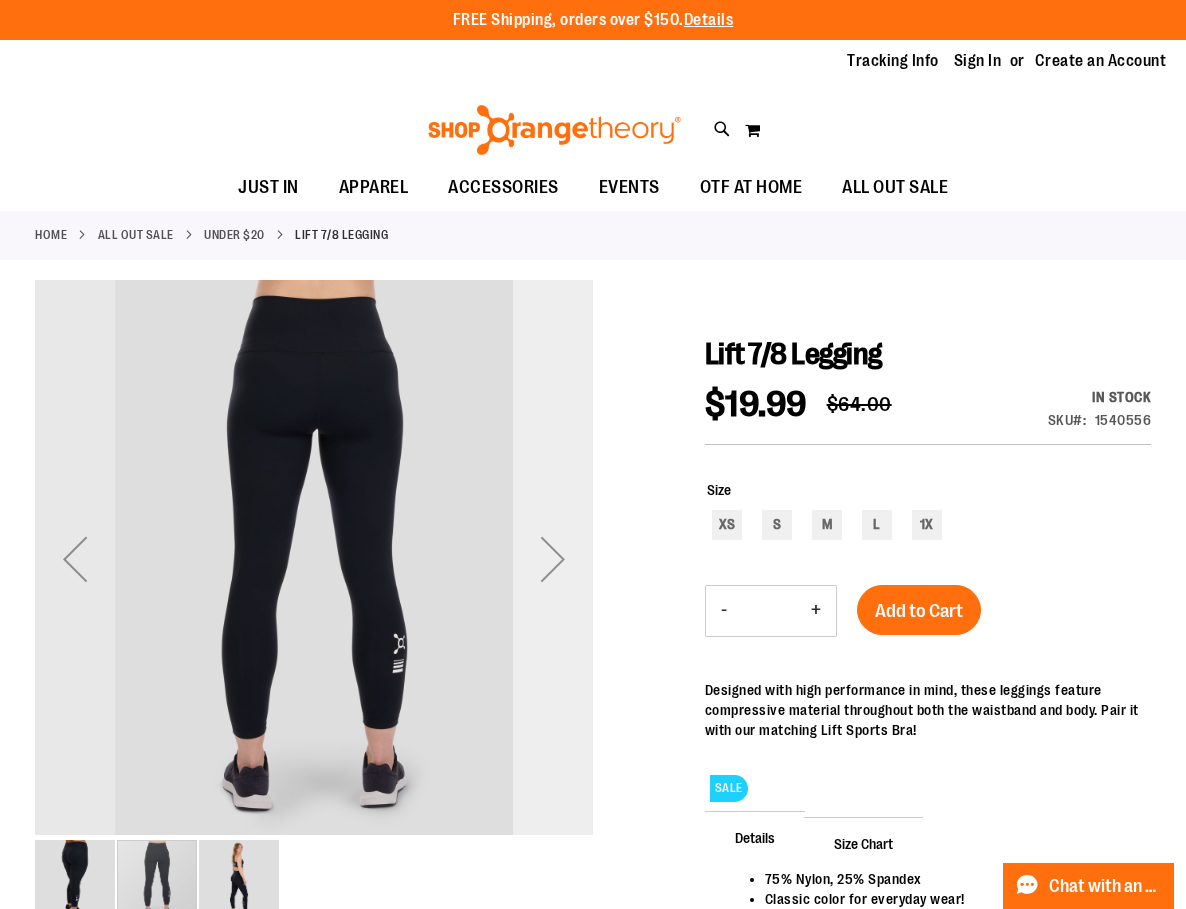 click at bounding box center (553, 559) 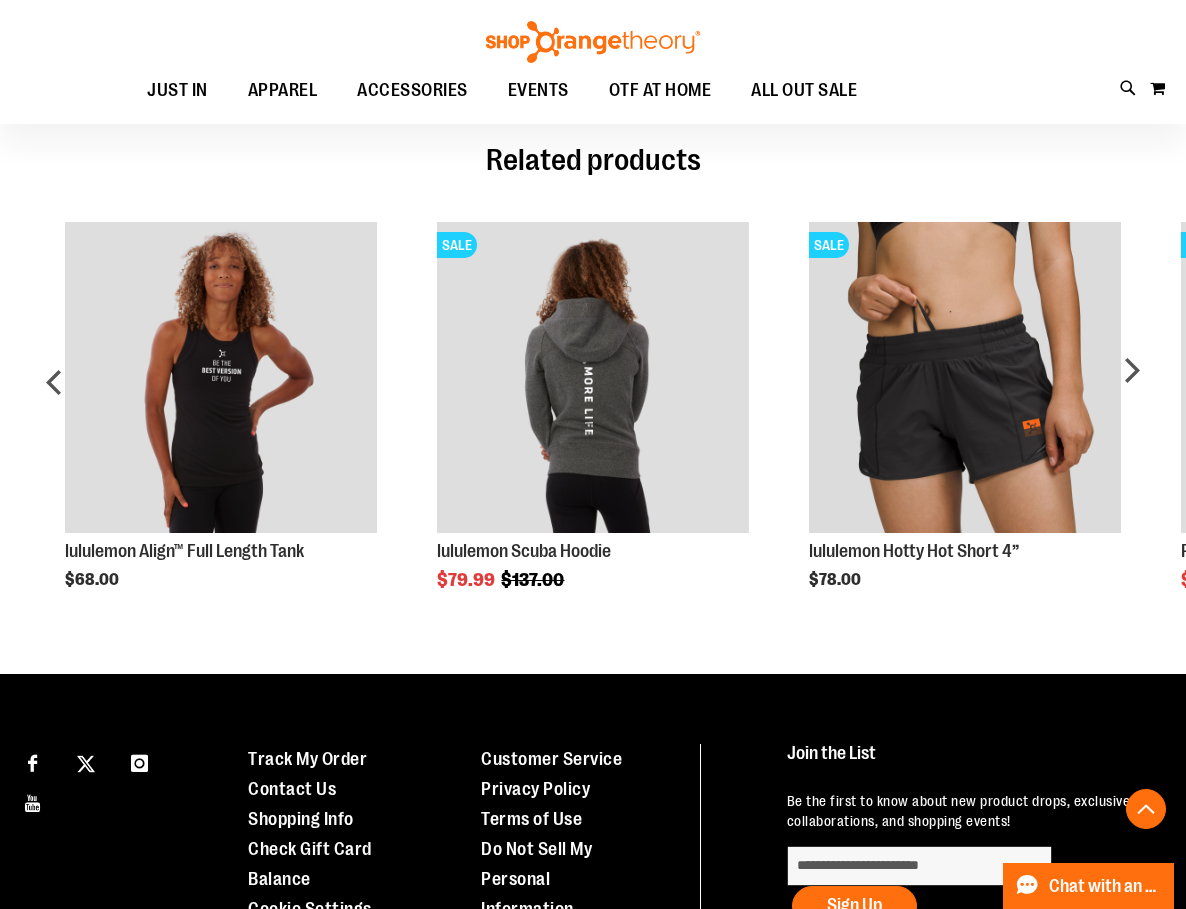 scroll, scrollTop: 1099, scrollLeft: 0, axis: vertical 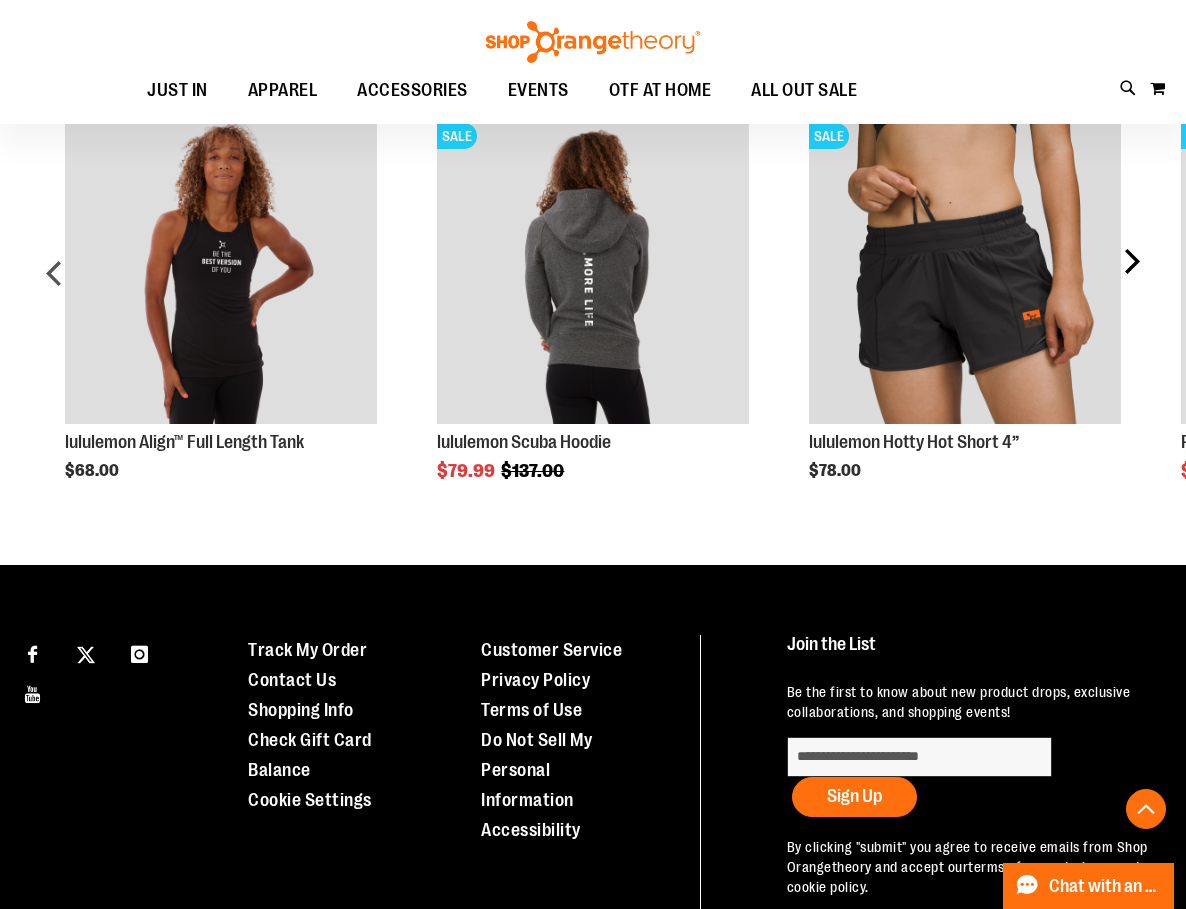 click on "next" at bounding box center (1131, 281) 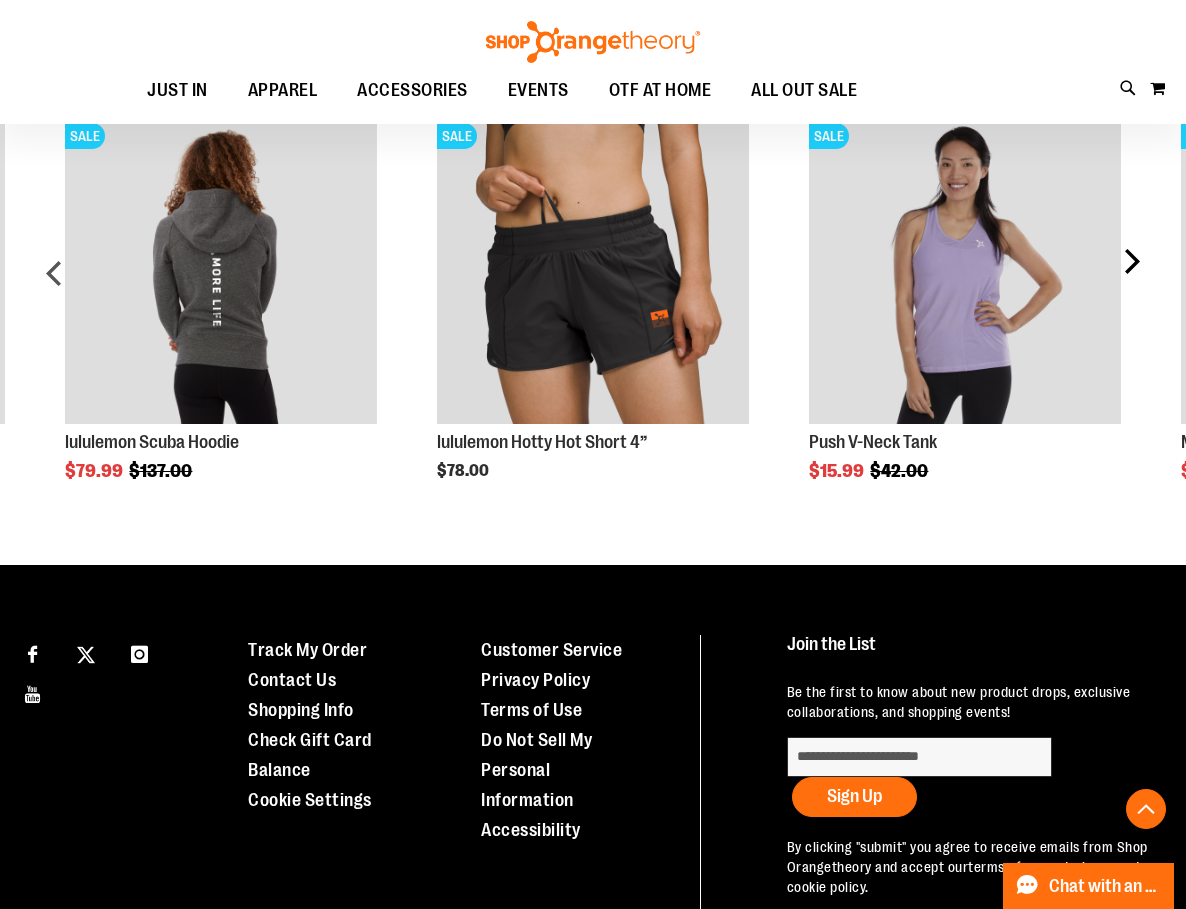 click on "next" at bounding box center (1131, 281) 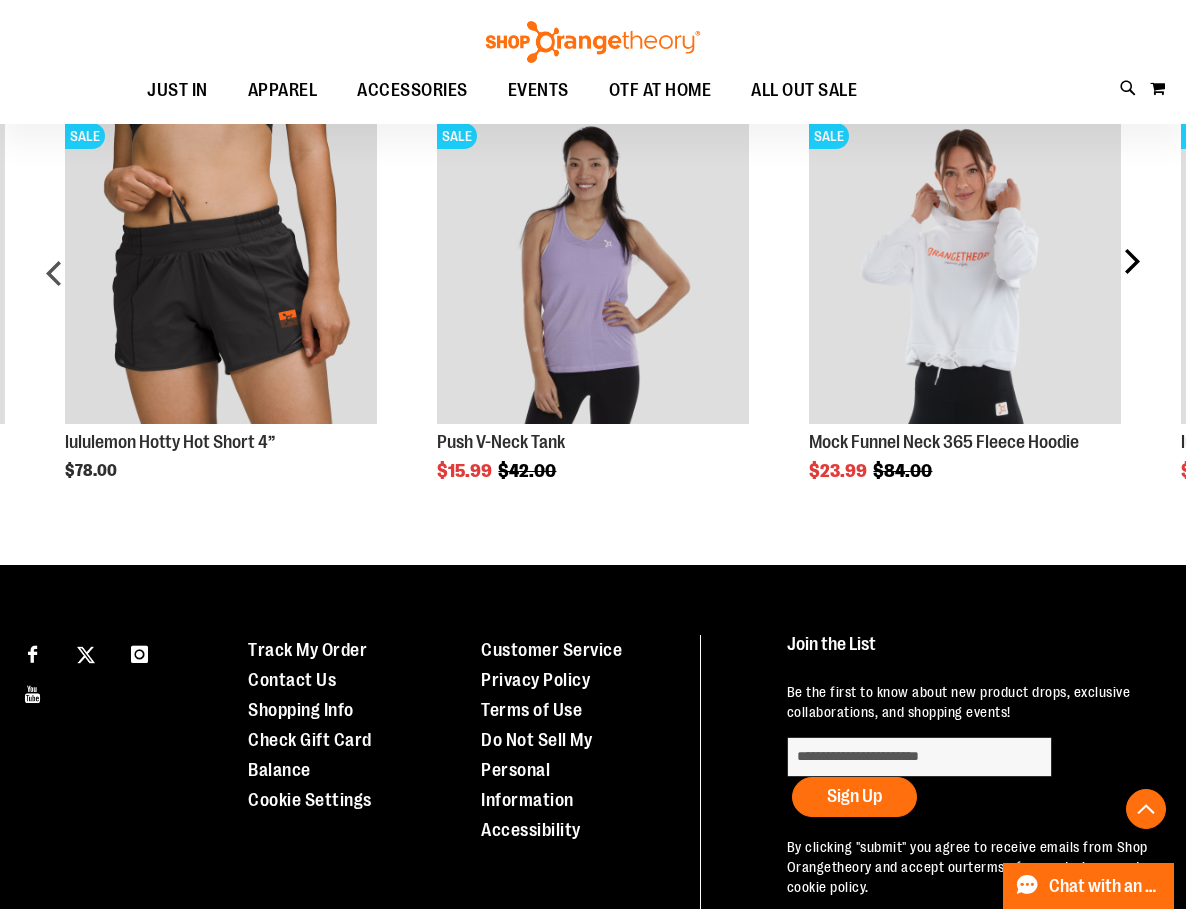 click on "next" at bounding box center [1131, 281] 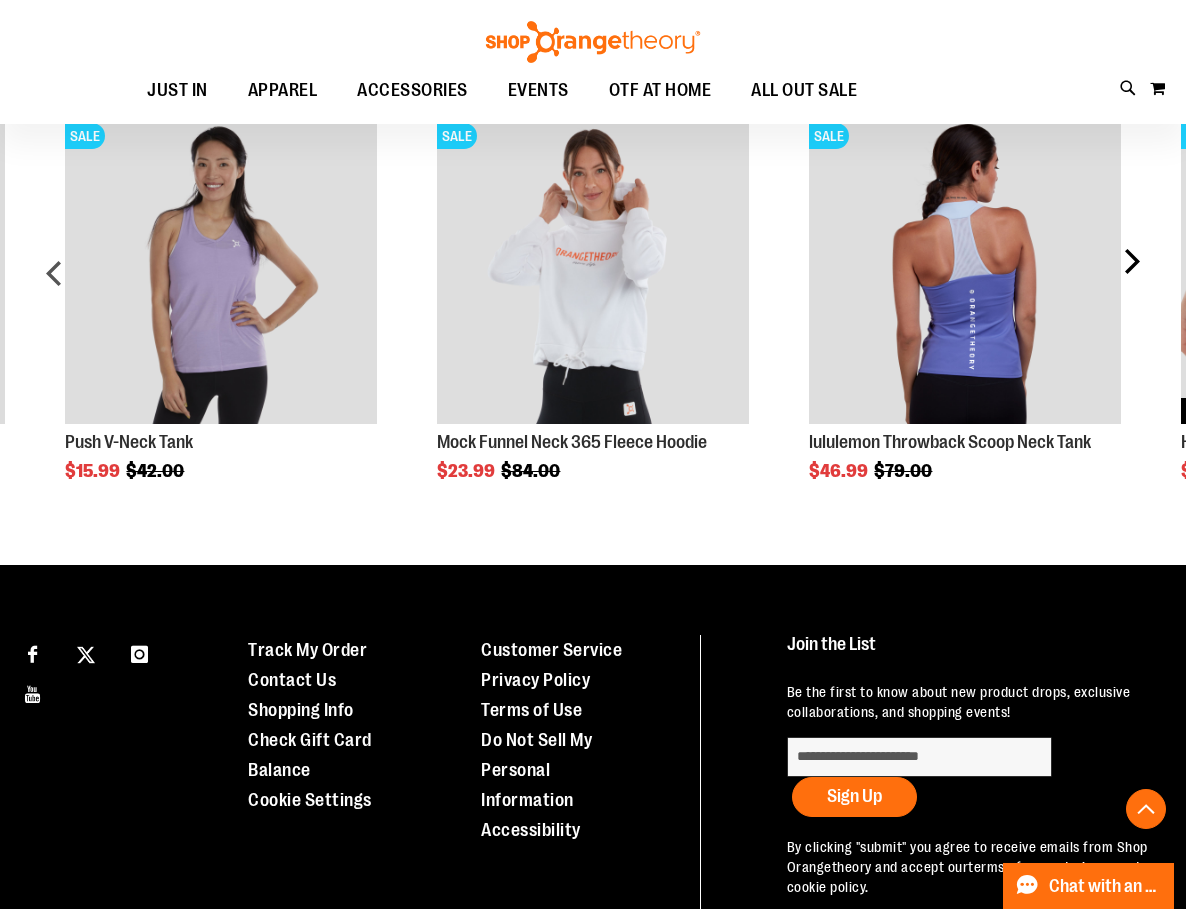 click on "next" at bounding box center [1131, 281] 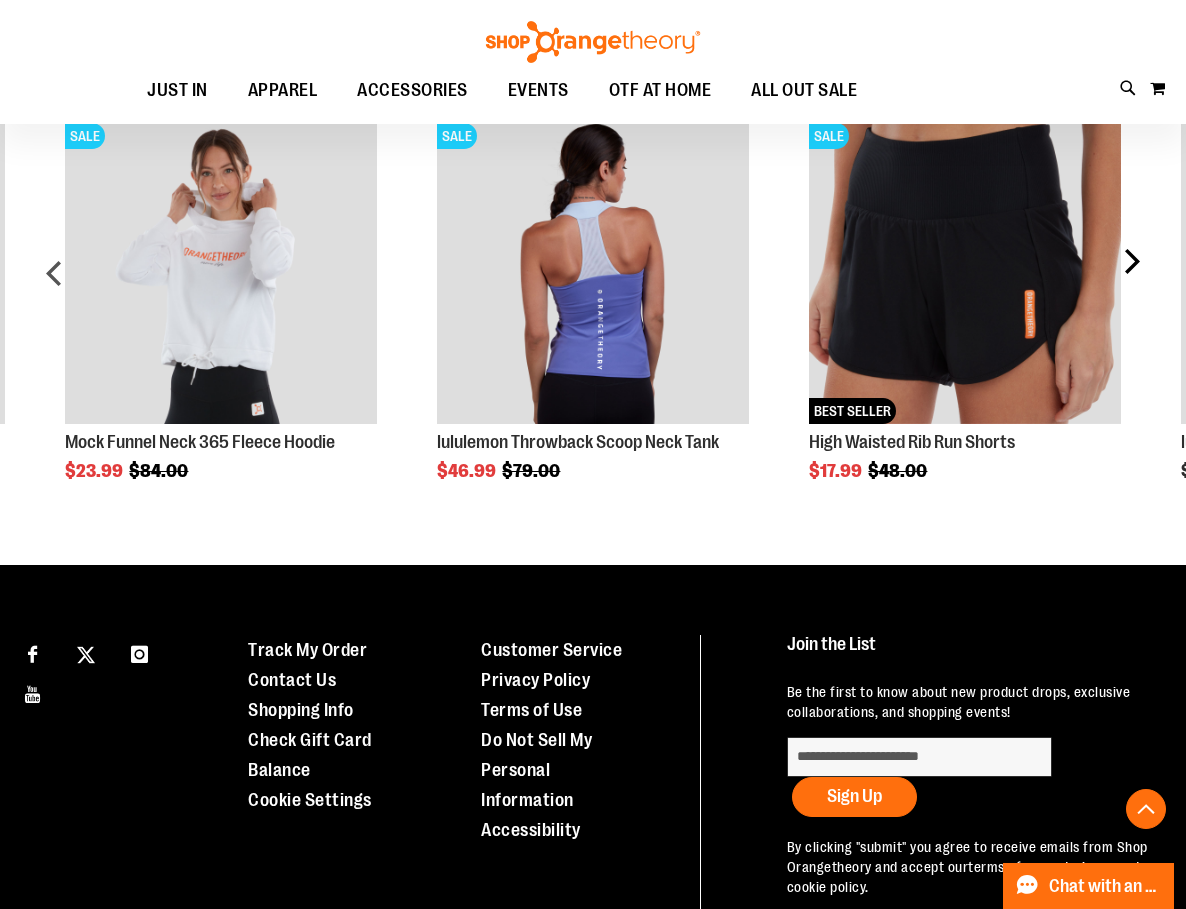 click on "next" at bounding box center (1131, 281) 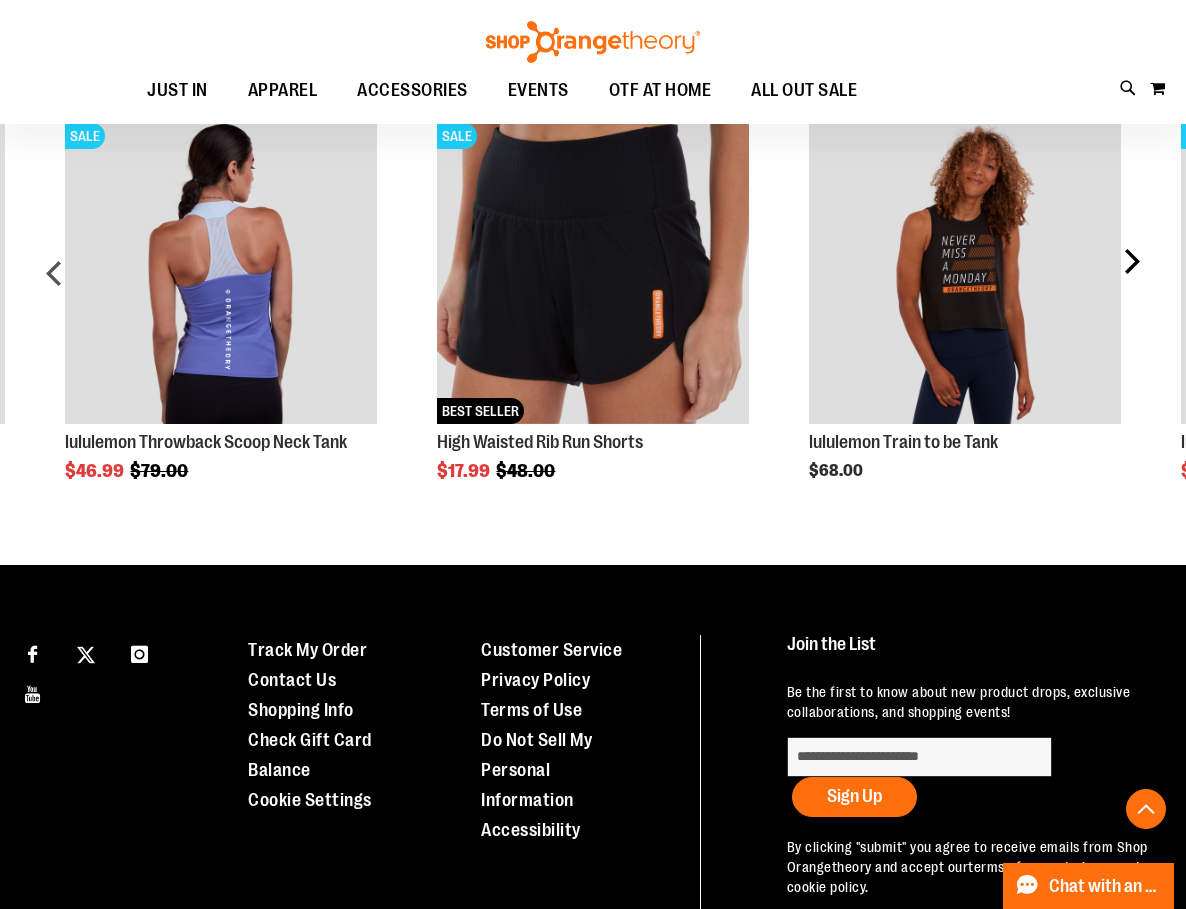click on "next" at bounding box center (1131, 281) 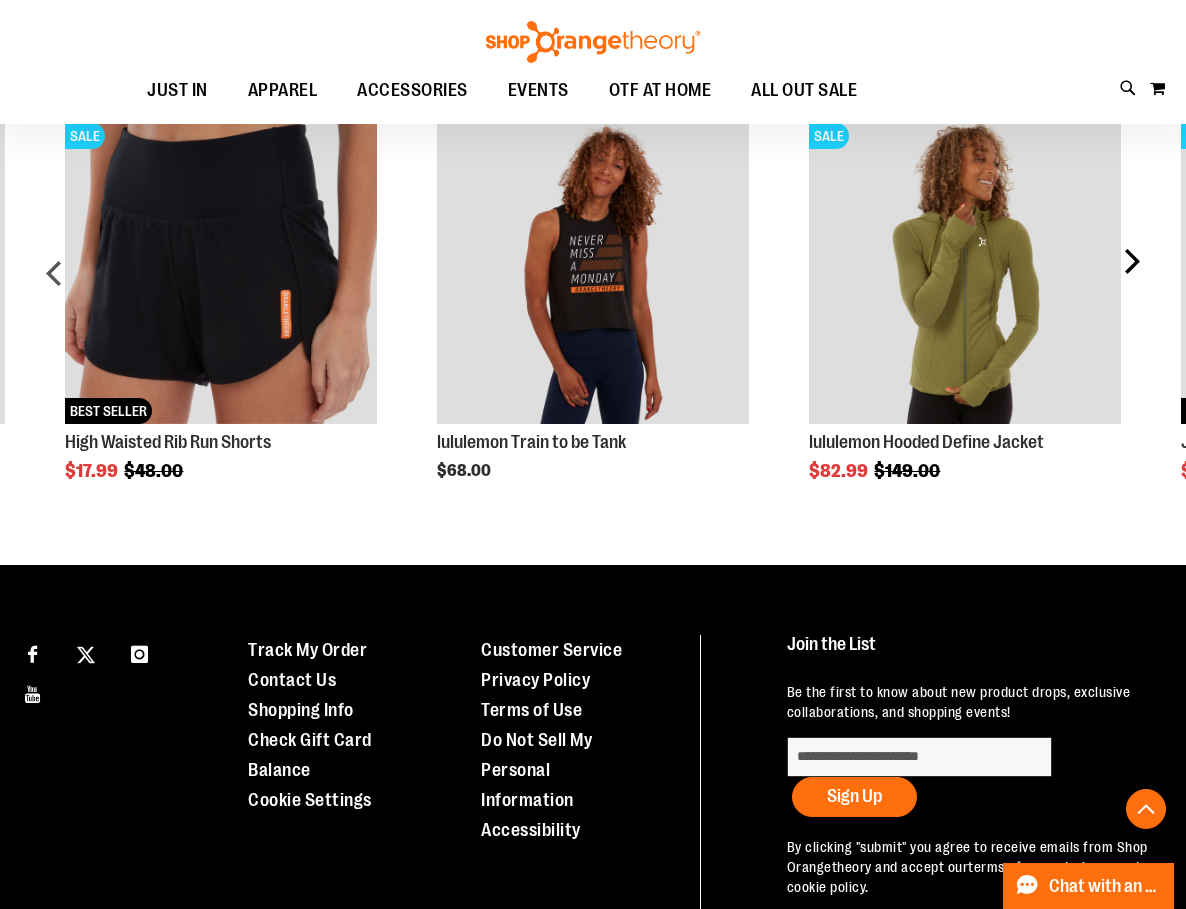 click on "next" at bounding box center (1131, 281) 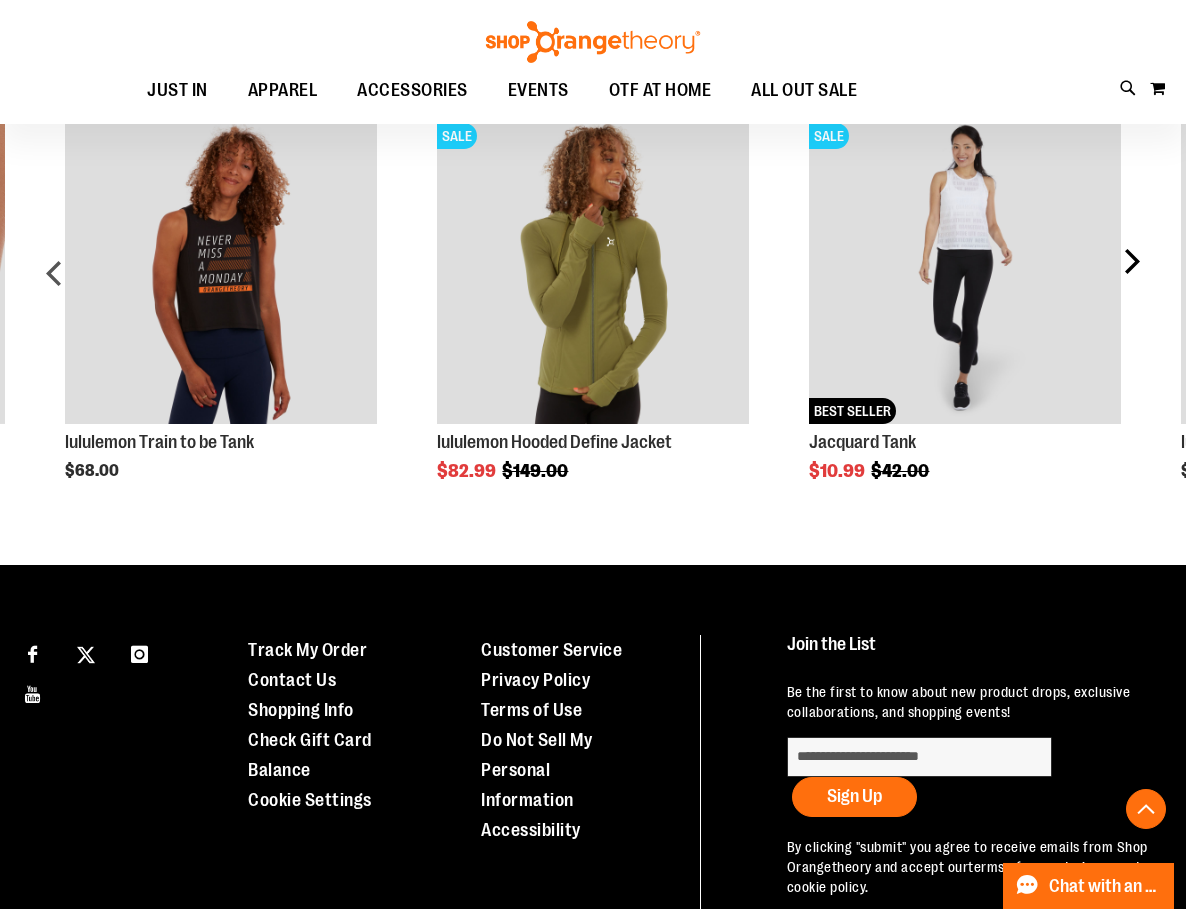 click on "next" at bounding box center [1131, 281] 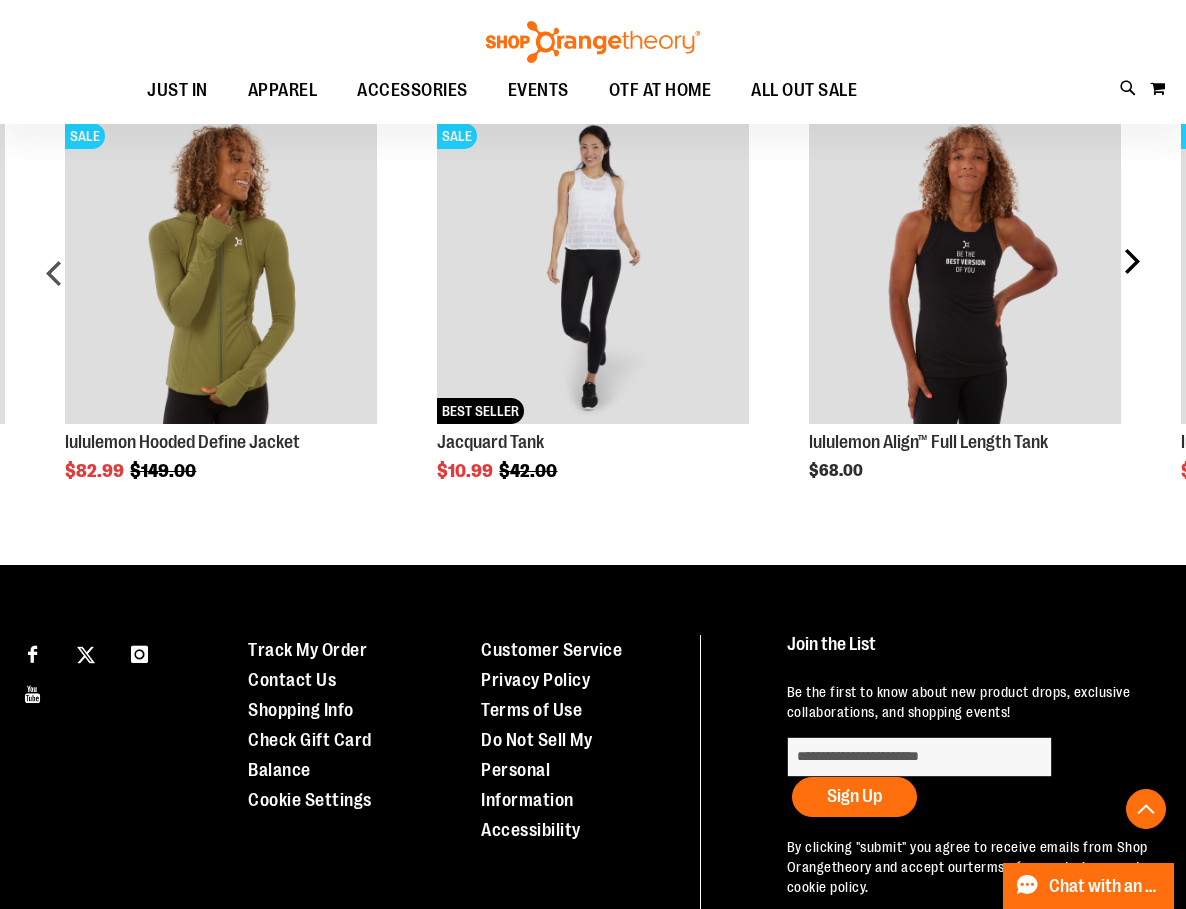 click on "next" at bounding box center (1131, 281) 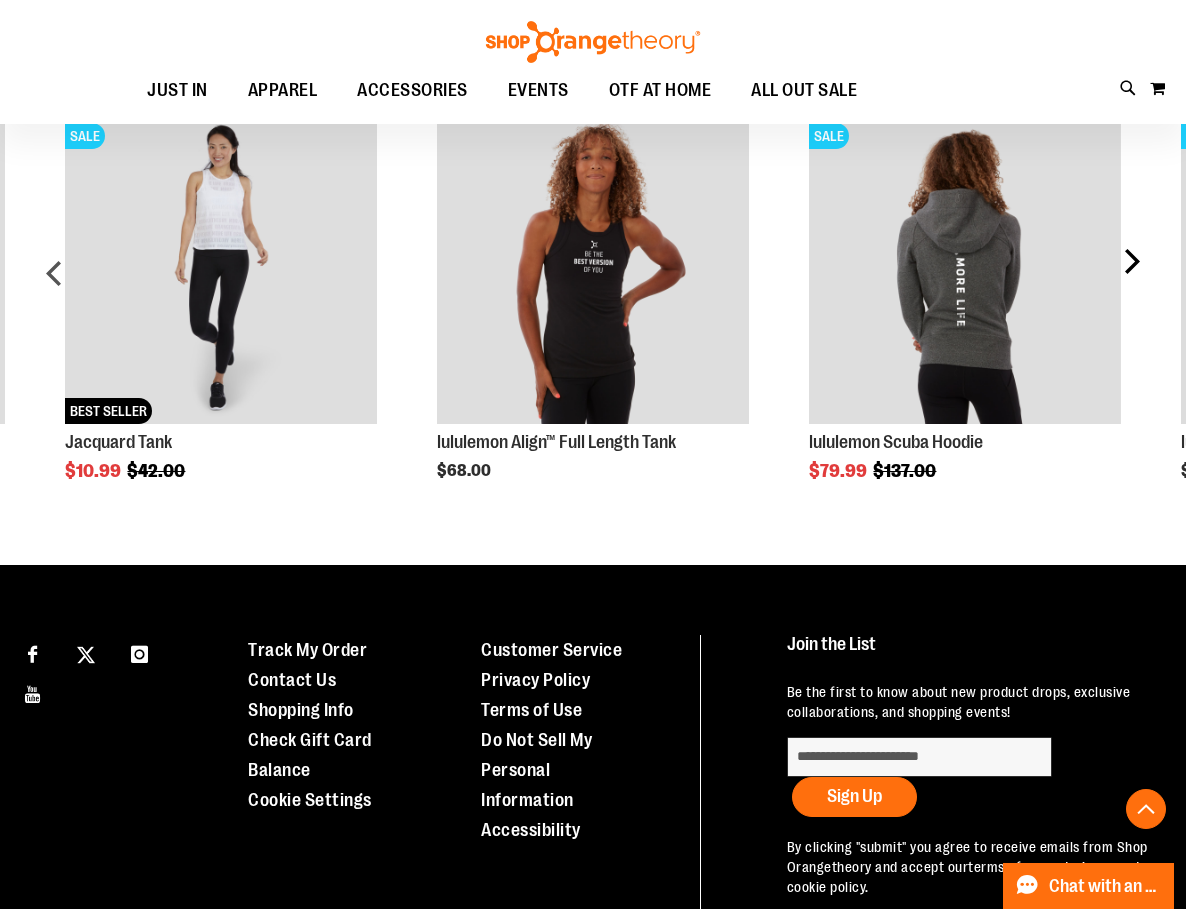 click on "next" at bounding box center (1131, 281) 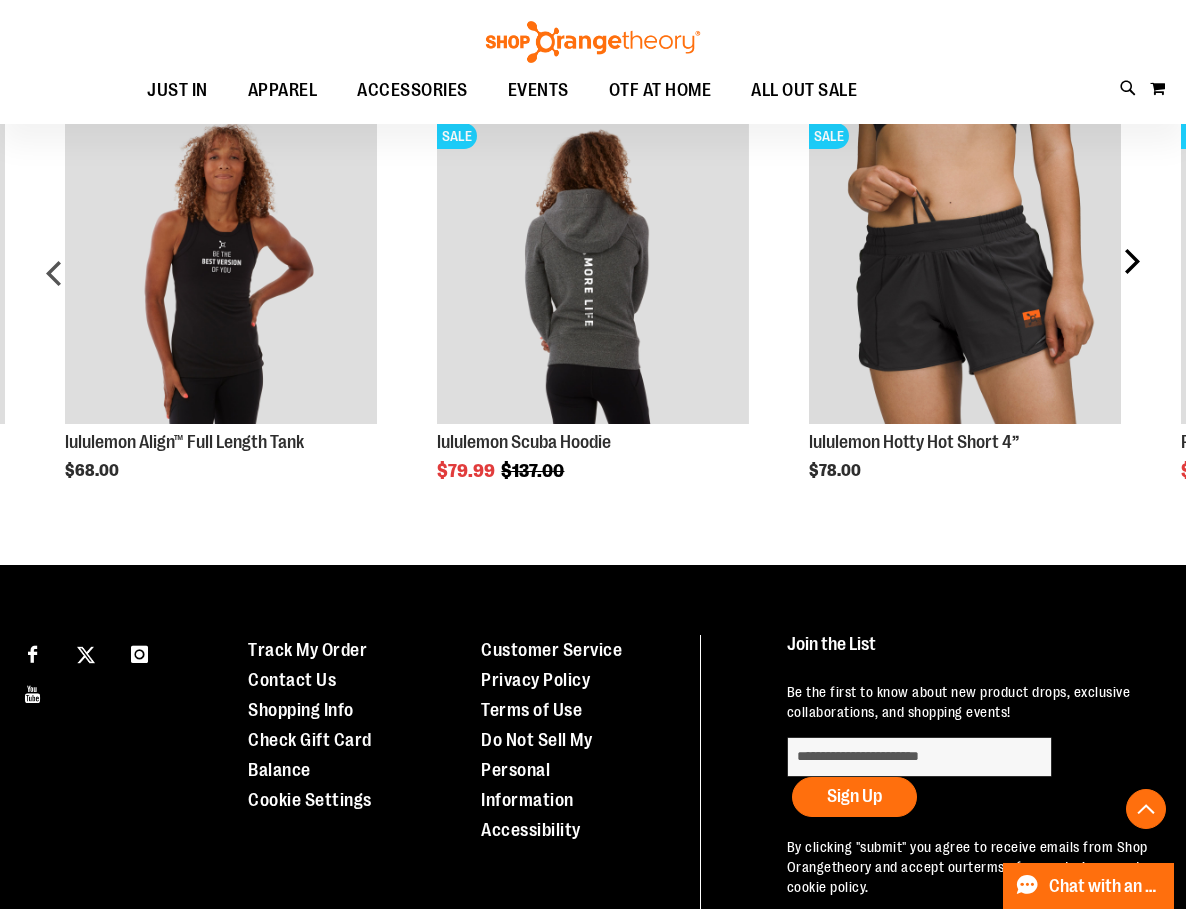 click on "next" at bounding box center [1131, 281] 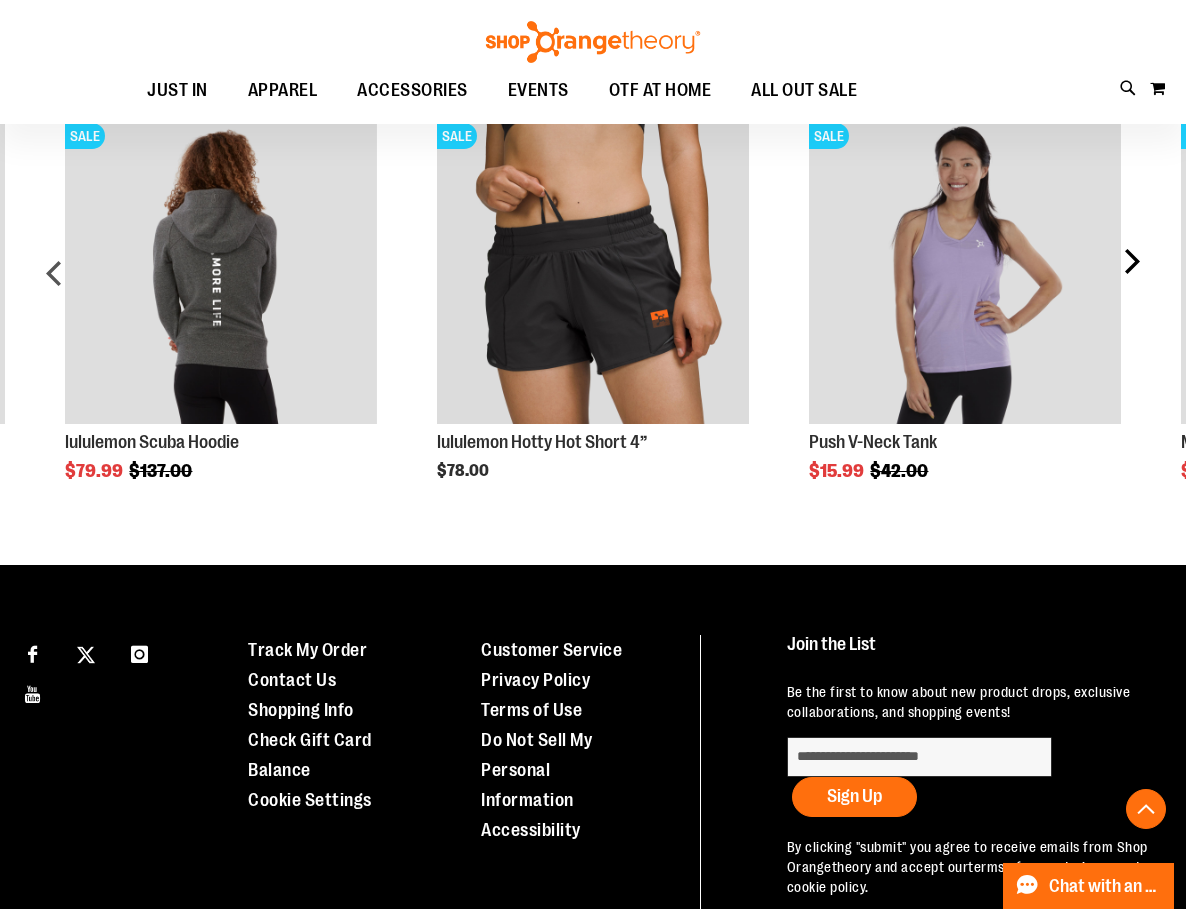 click on "next" at bounding box center [1131, 281] 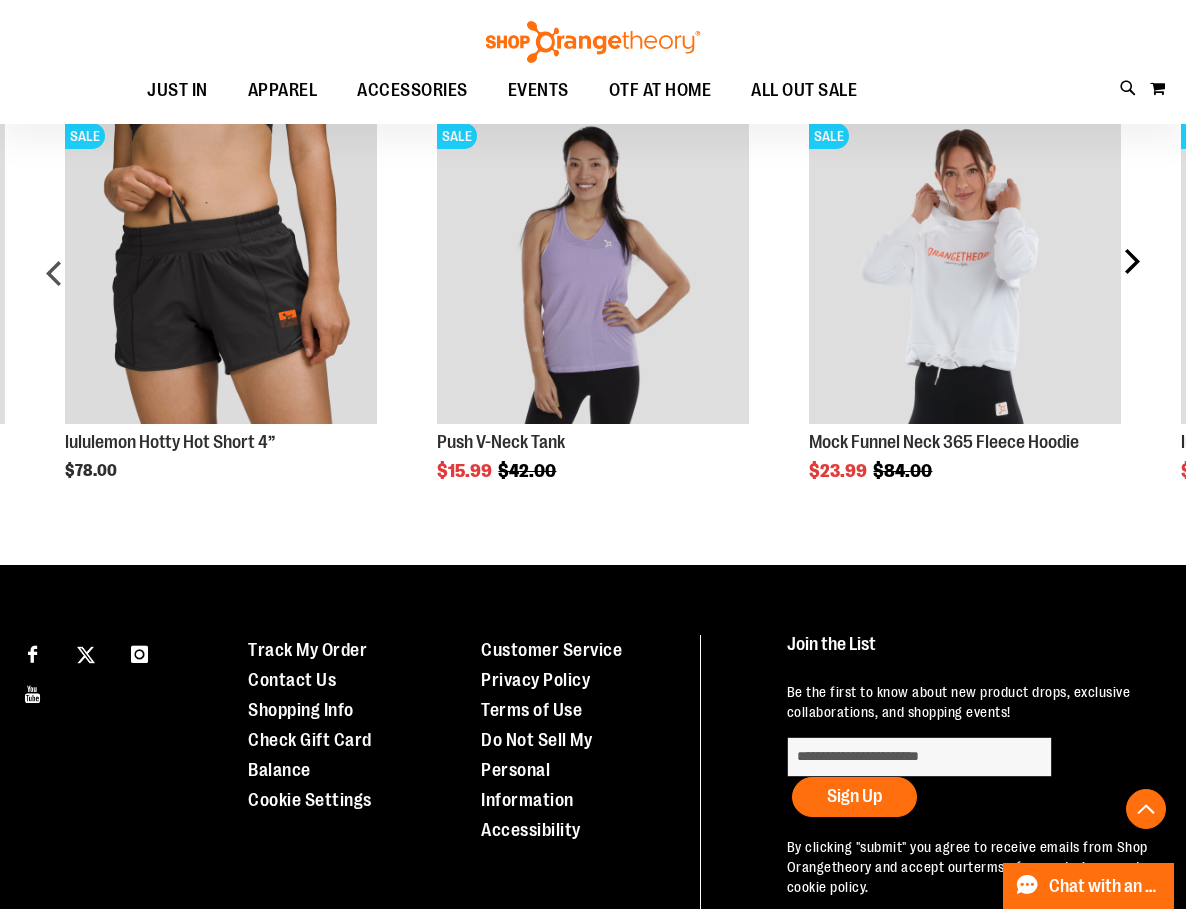 click on "next" at bounding box center [1131, 281] 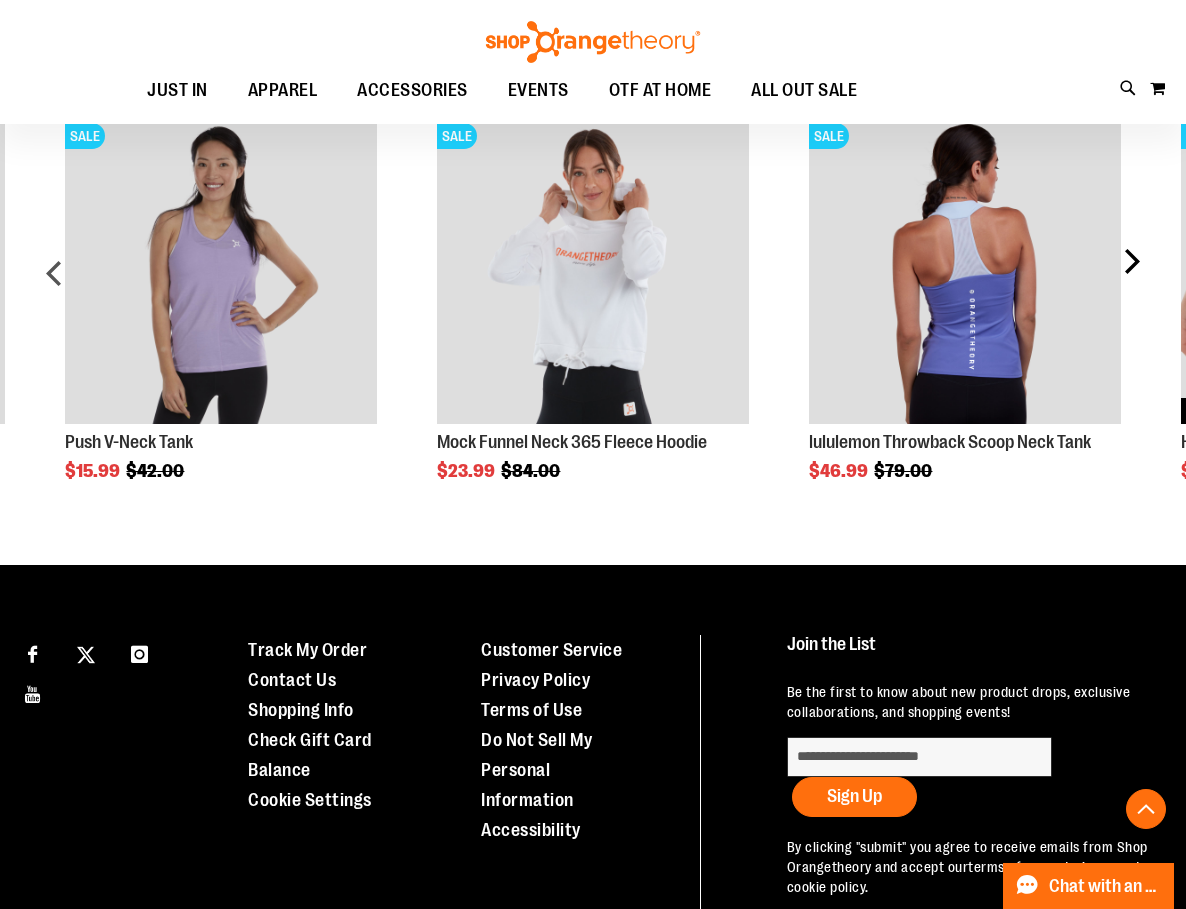 click on "next" at bounding box center (1131, 281) 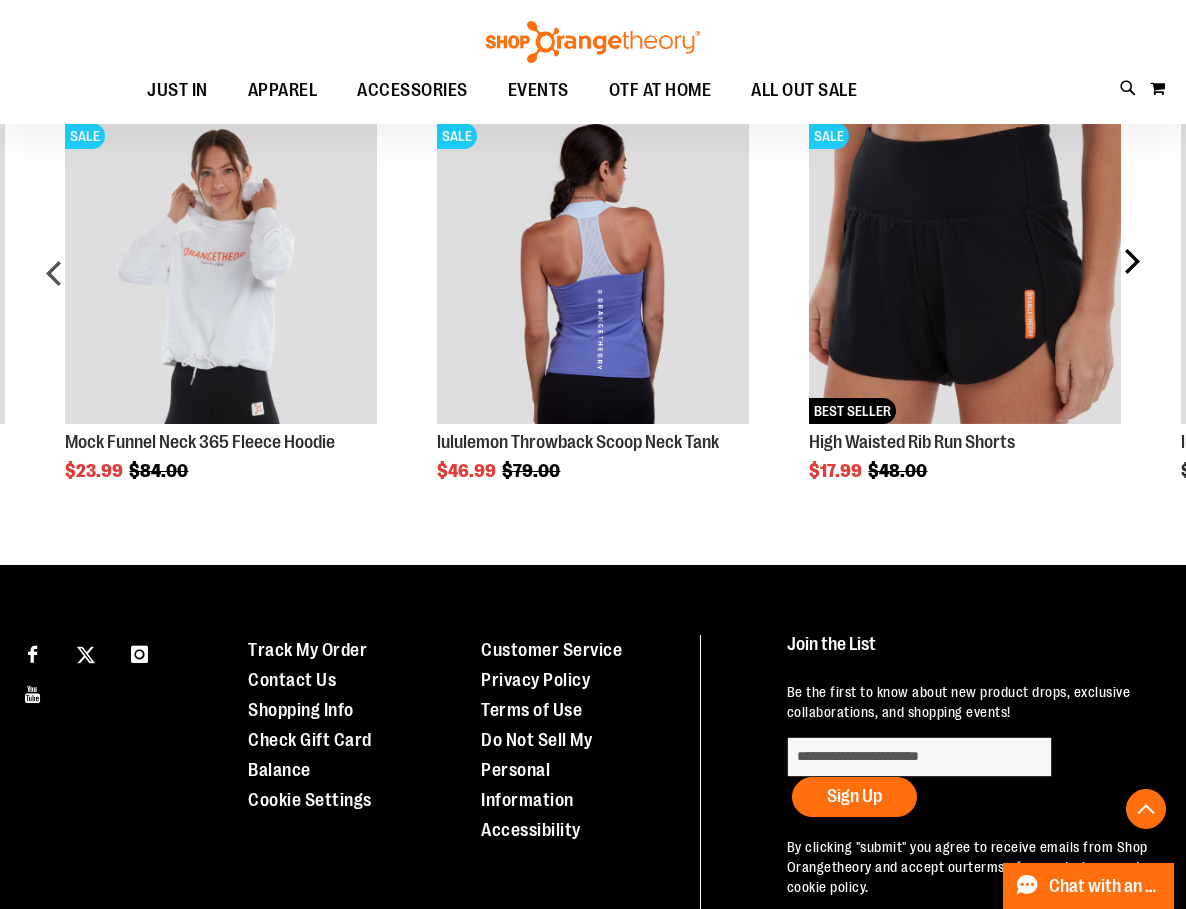 click on "next" at bounding box center [1131, 281] 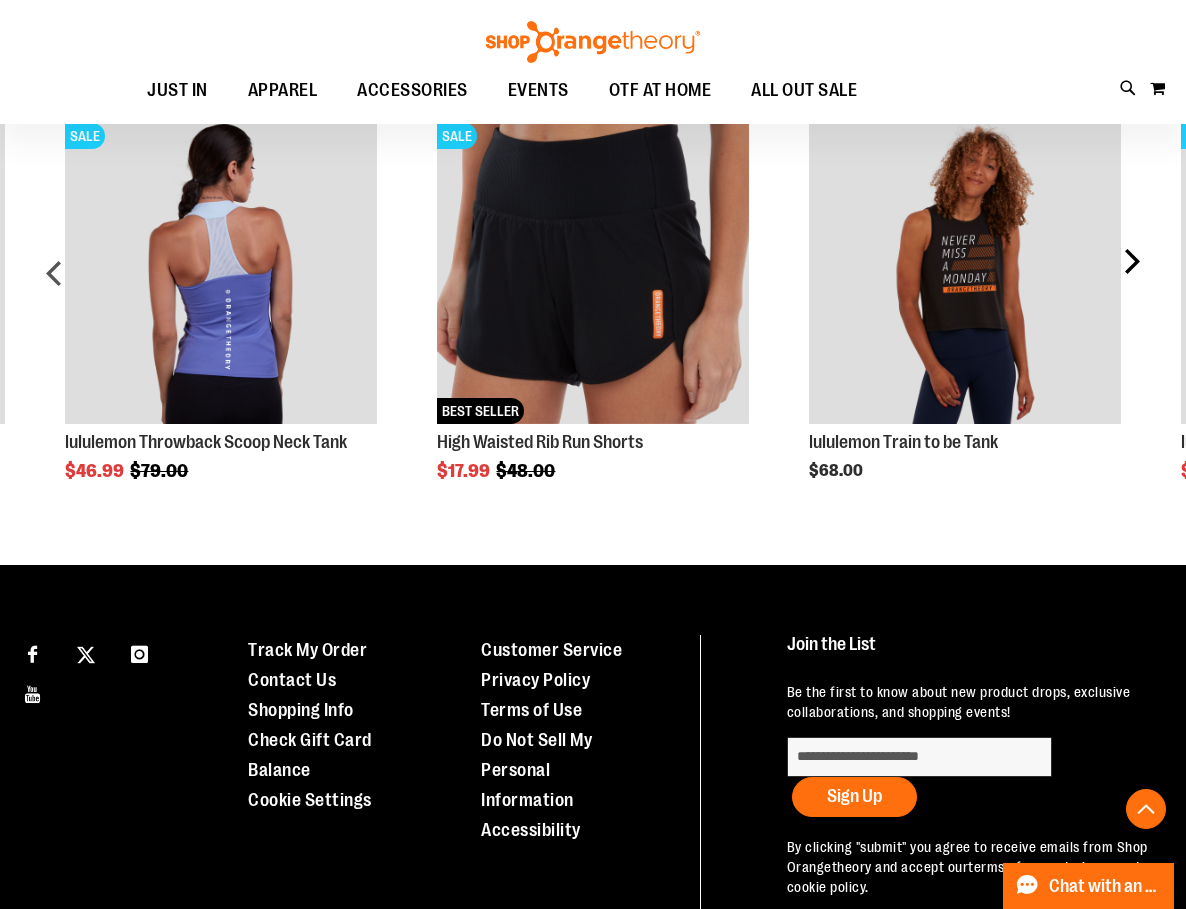 click on "next" at bounding box center (1131, 281) 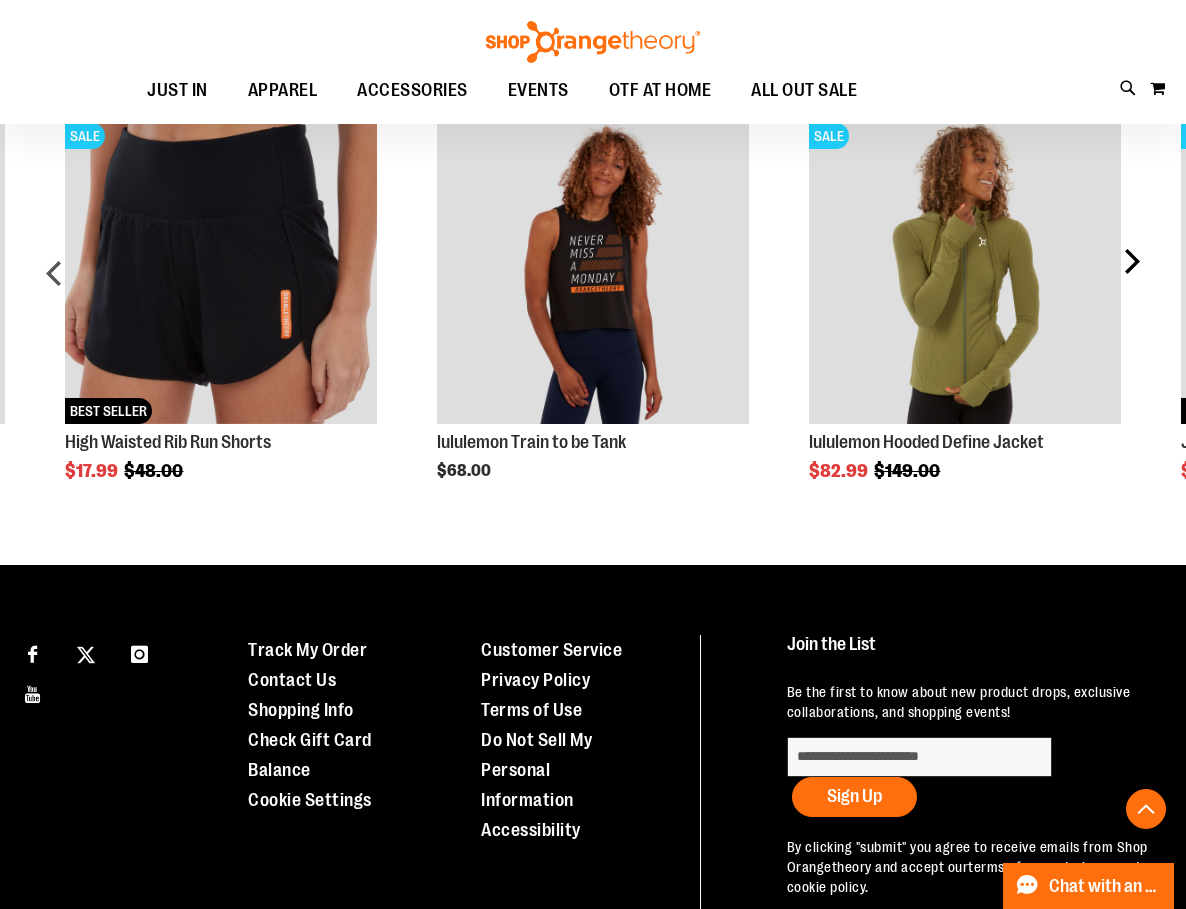 click on "next" at bounding box center [1131, 281] 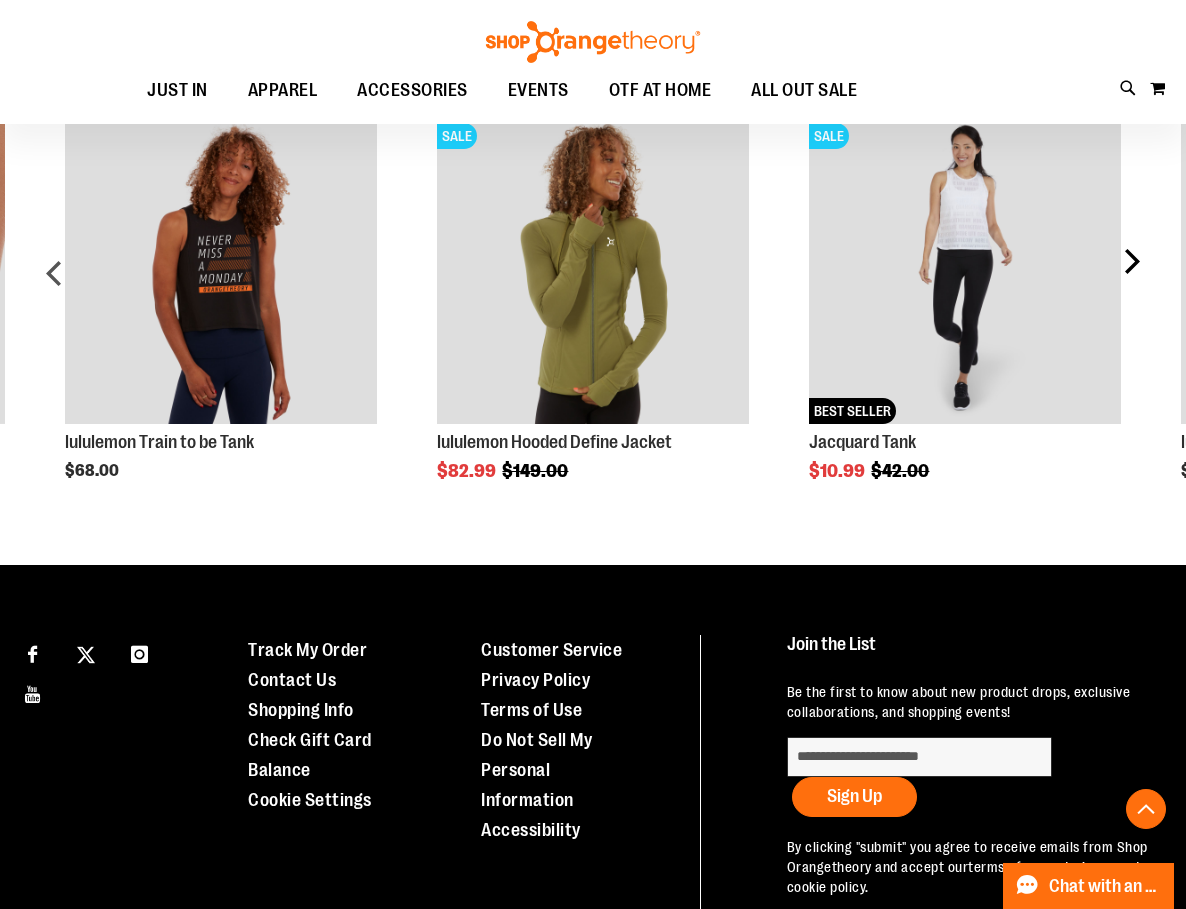 click on "next" at bounding box center (1131, 281) 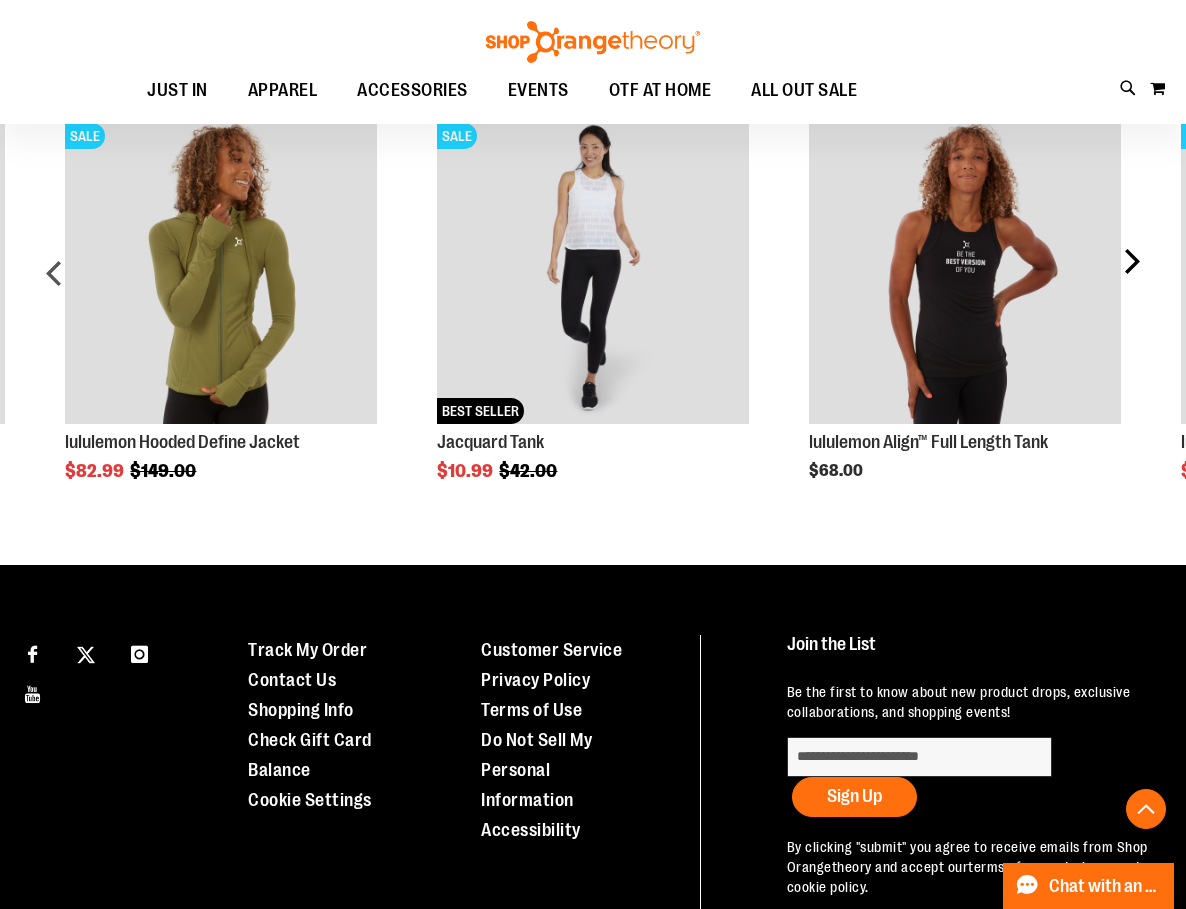 click on "next" at bounding box center [1131, 281] 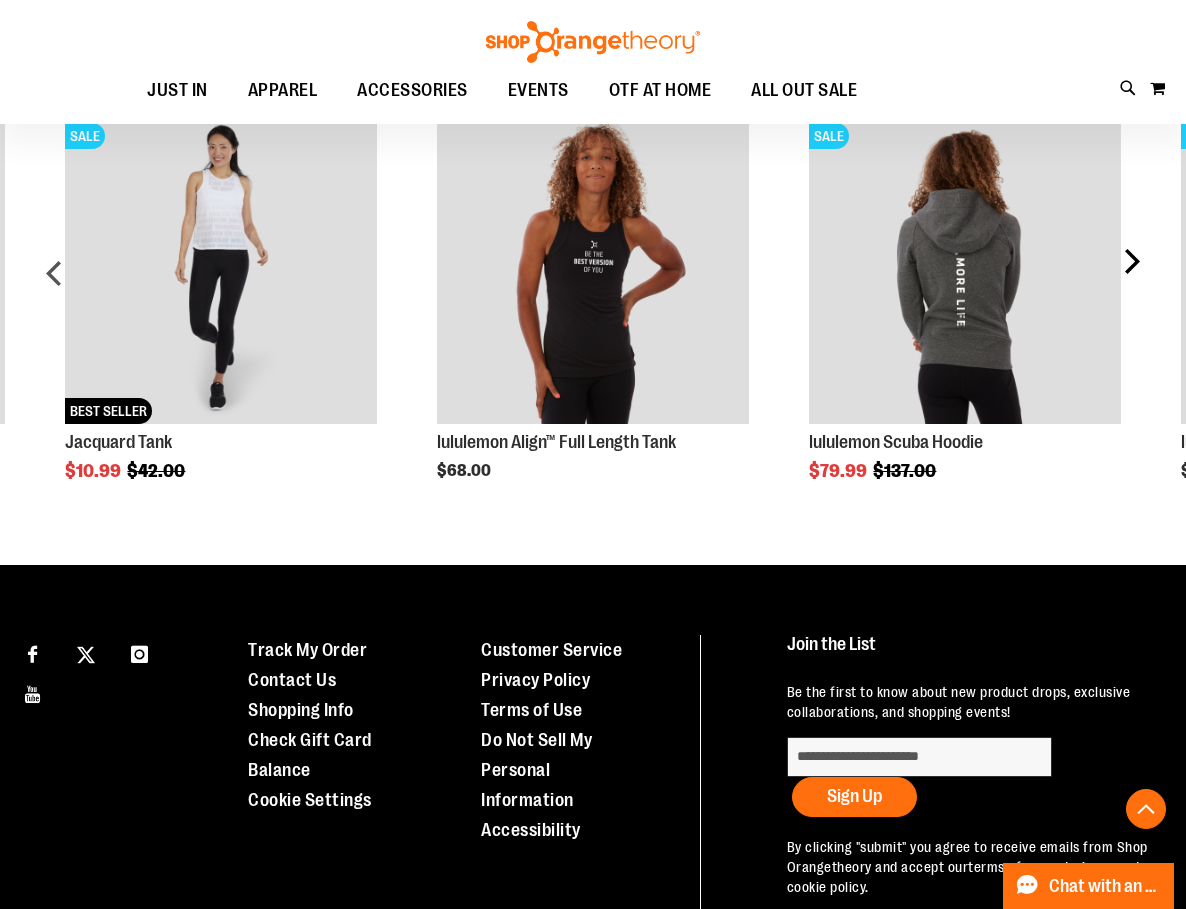 click on "next" at bounding box center (1131, 281) 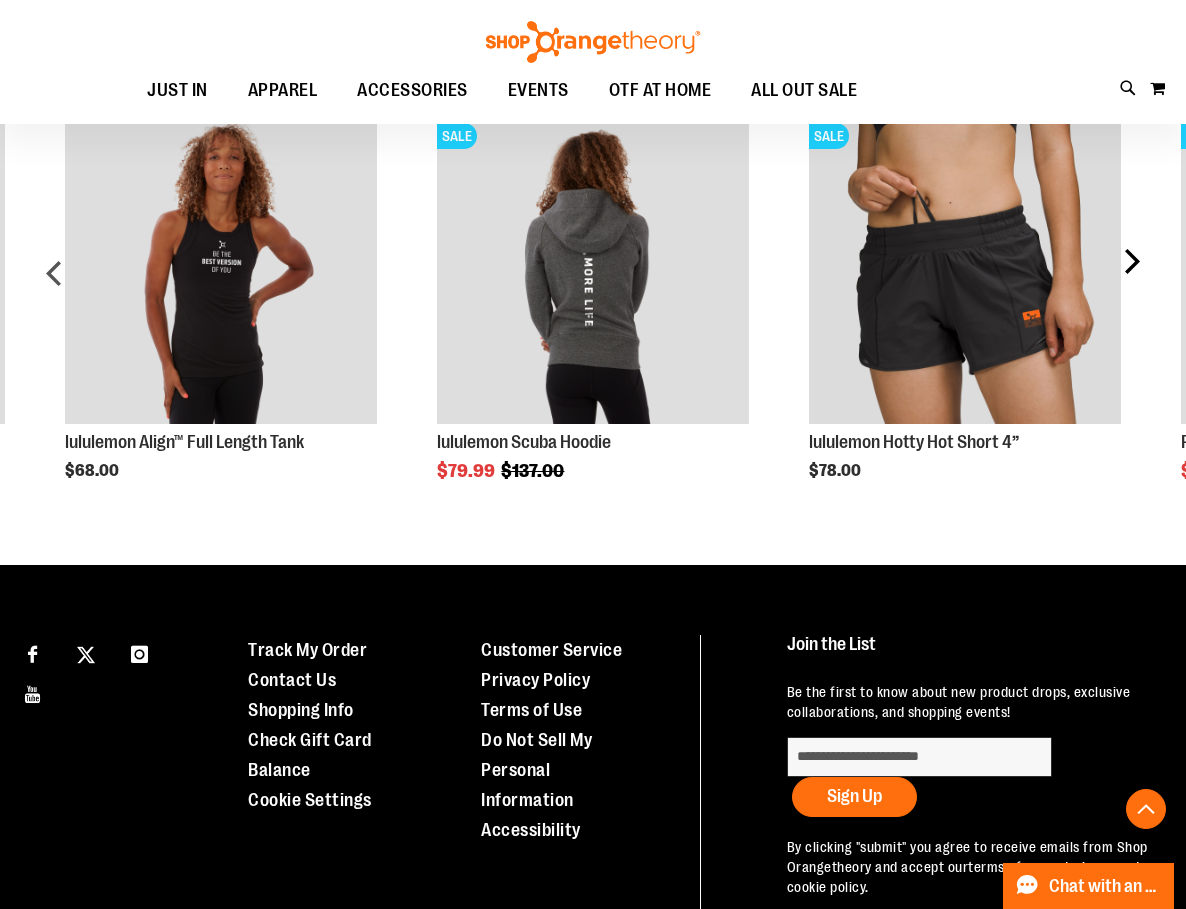 click on "next" at bounding box center [1131, 281] 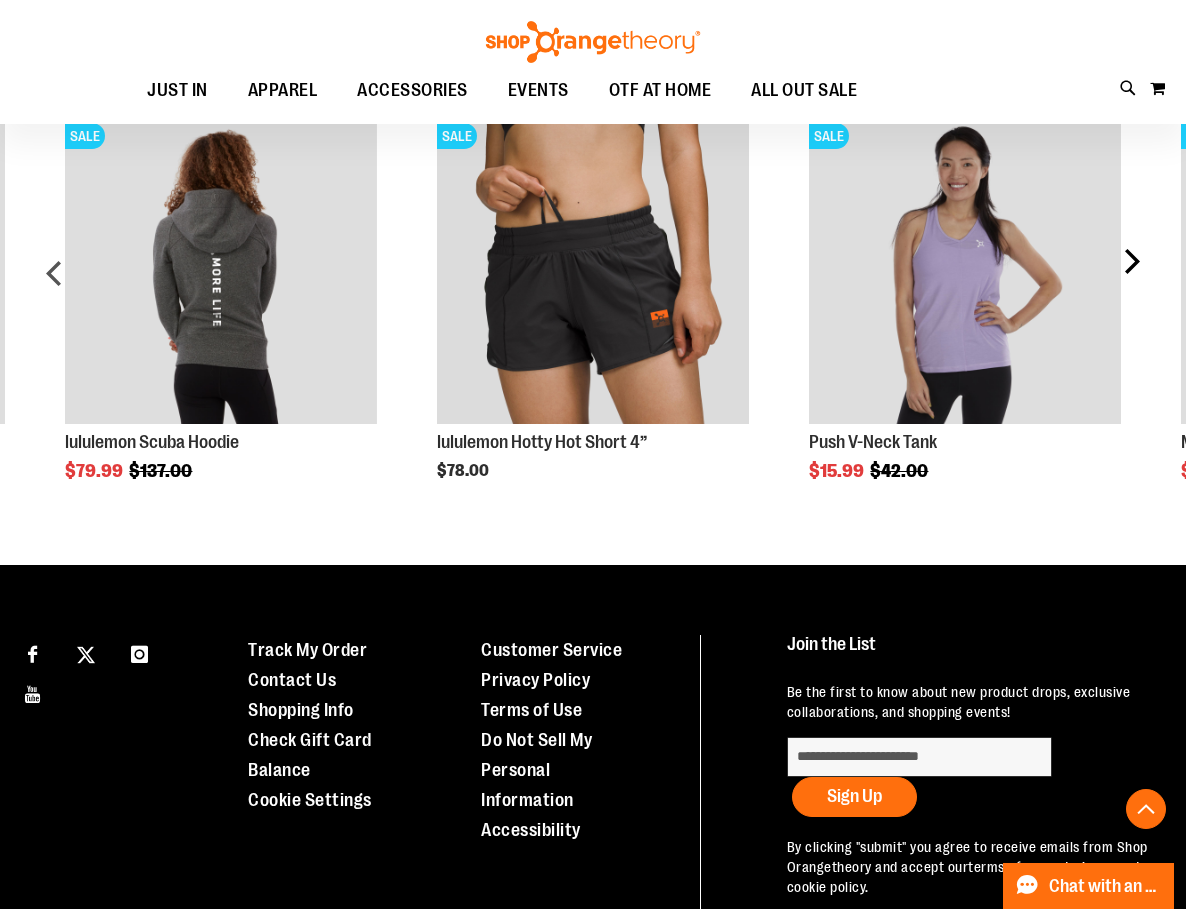 click on "next" at bounding box center [1131, 281] 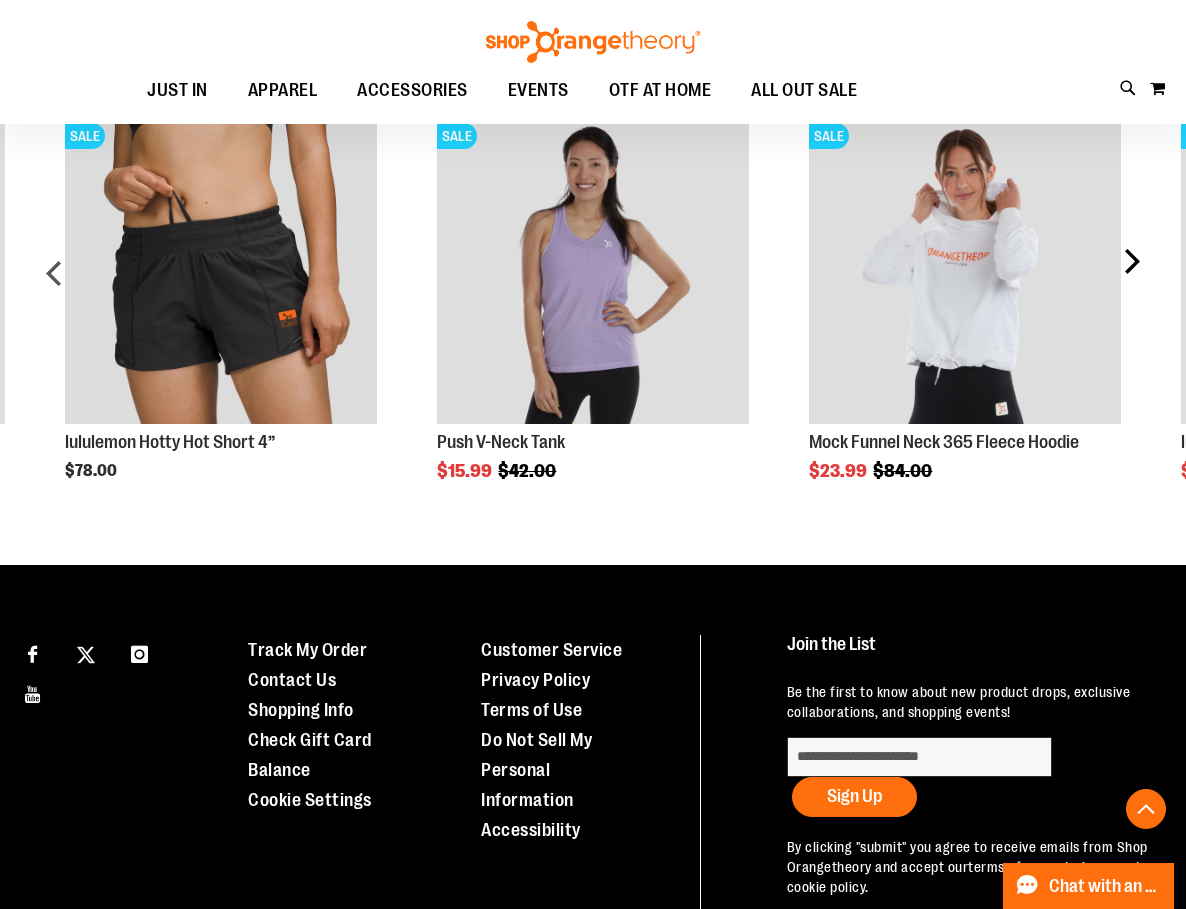 click on "next" at bounding box center [1131, 281] 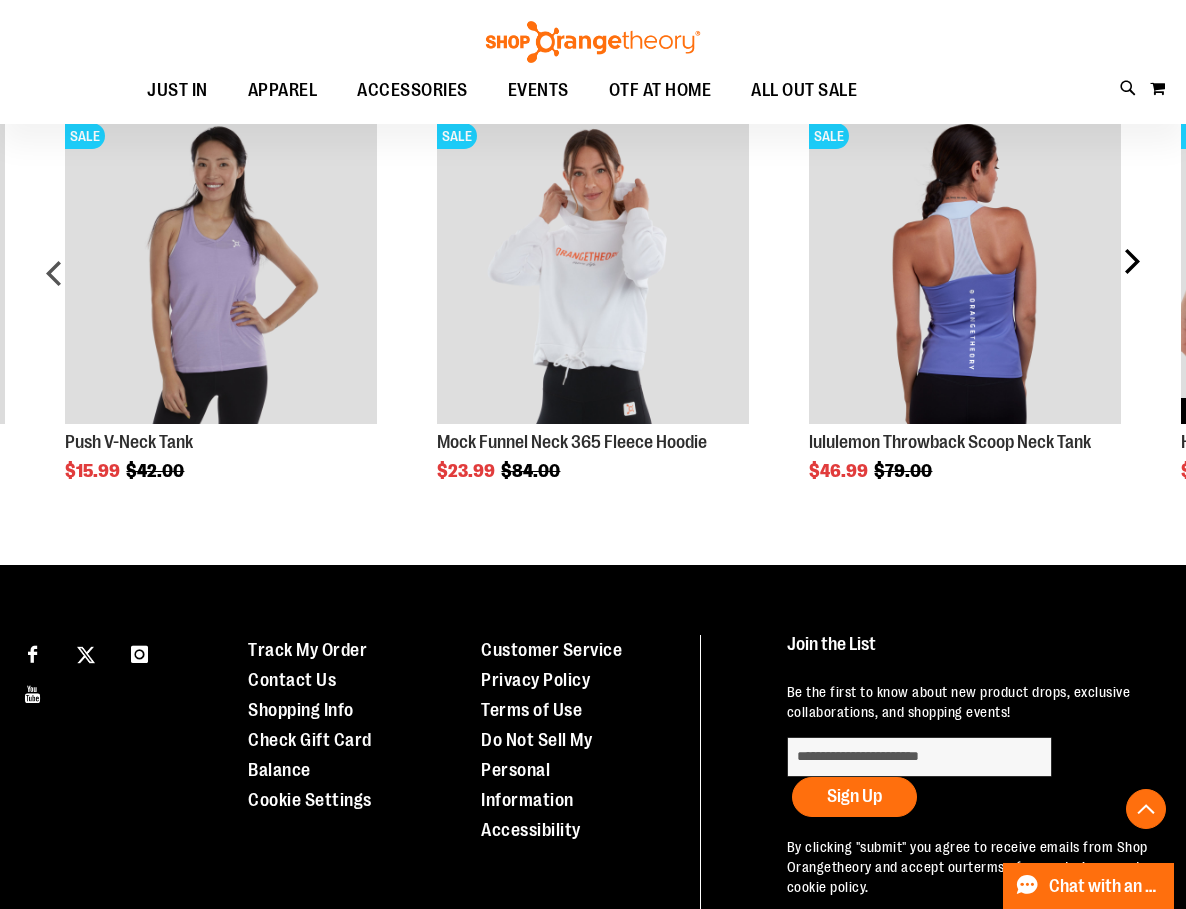 click on "next" at bounding box center [1131, 281] 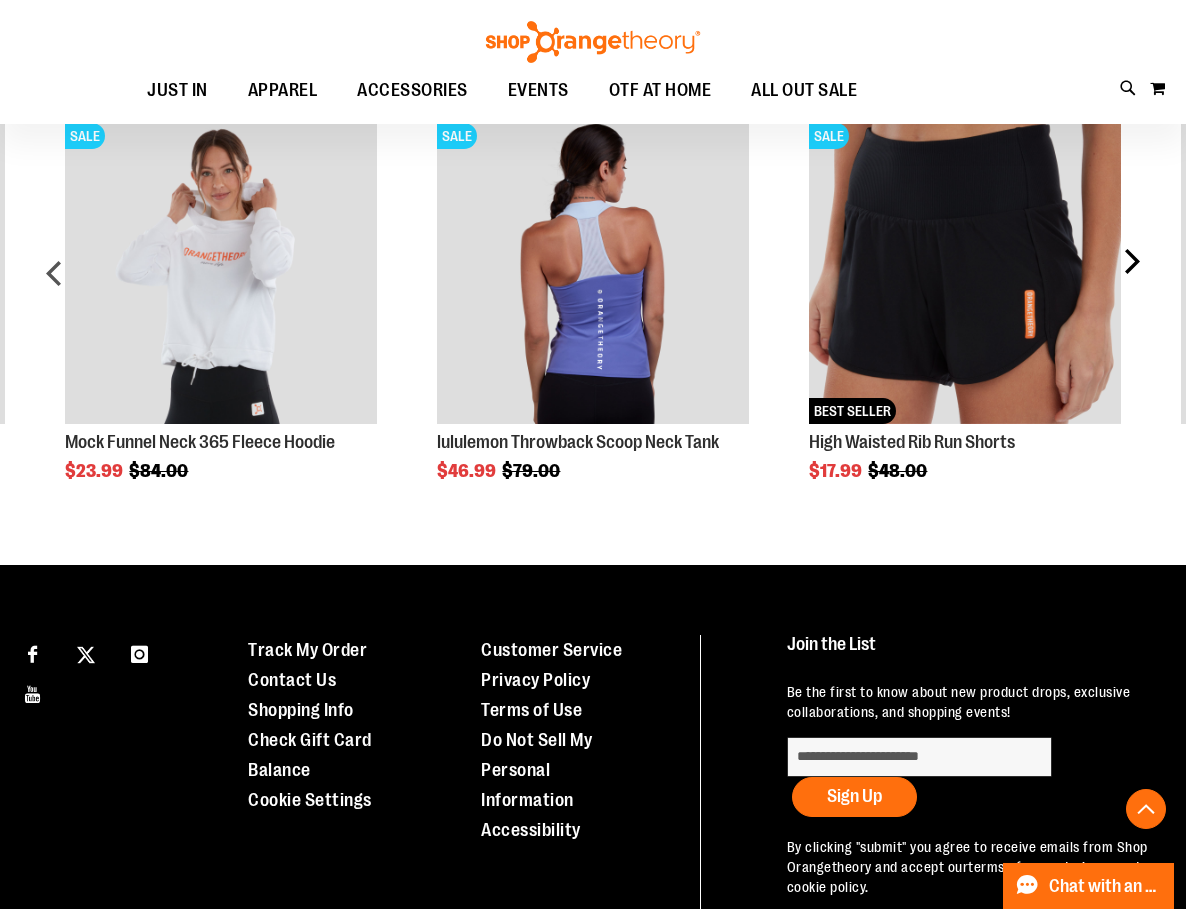 click on "next" at bounding box center [1131, 281] 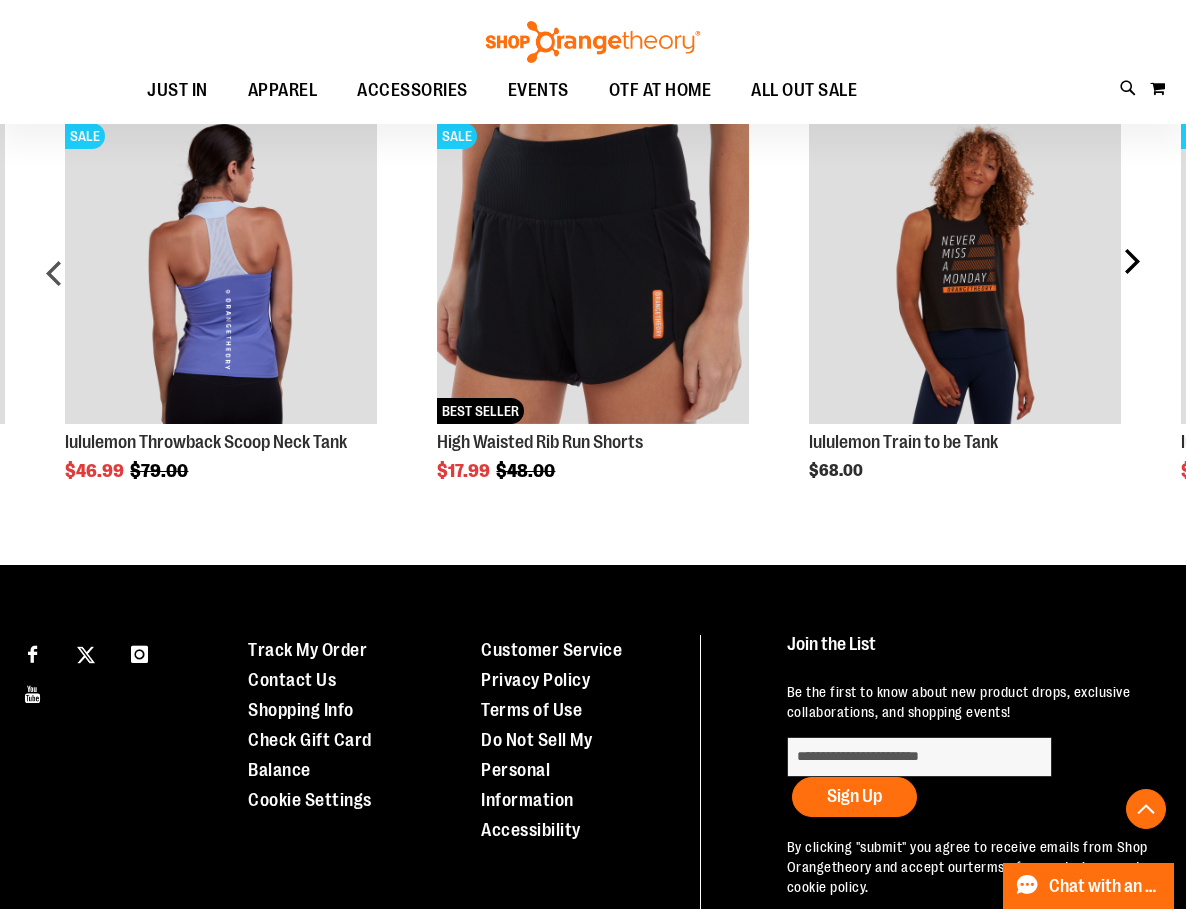 click on "next" at bounding box center [1131, 281] 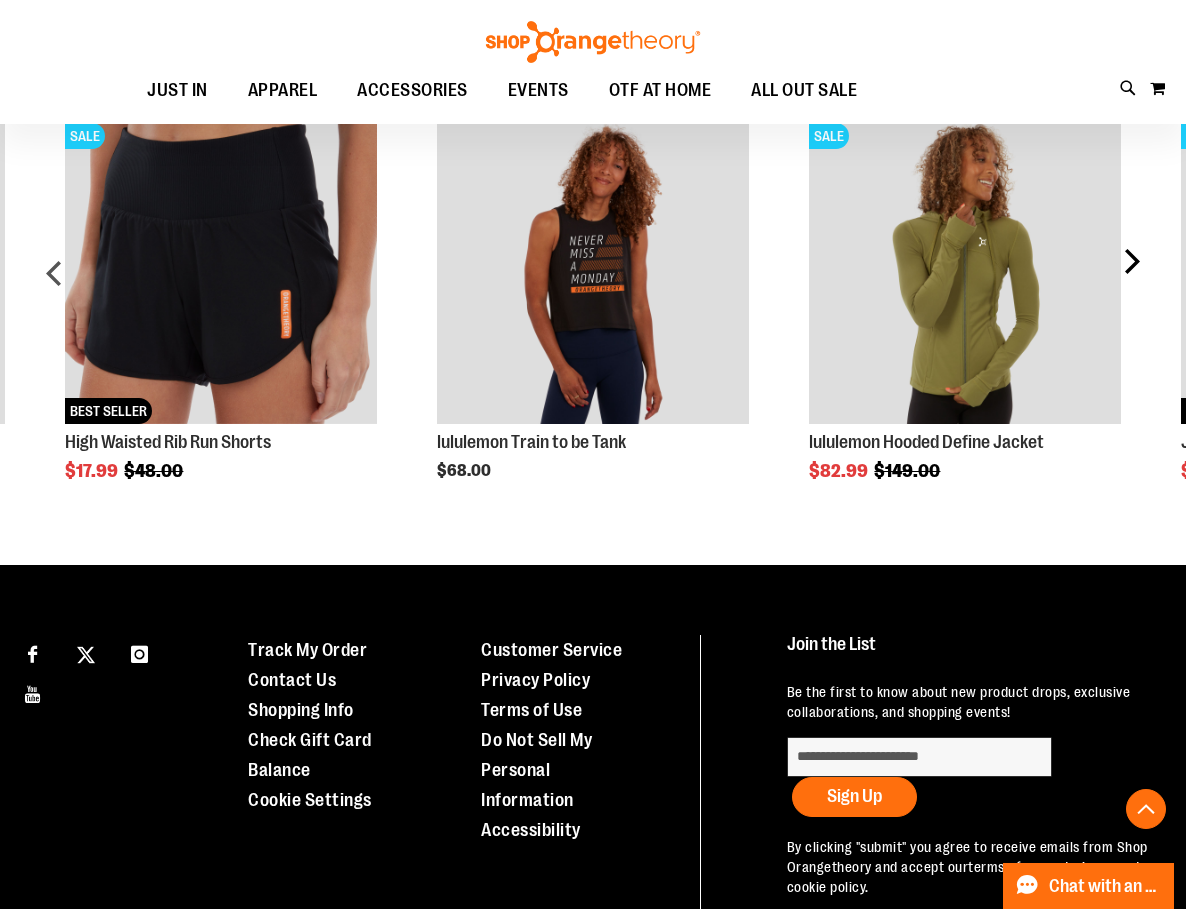 click on "next" at bounding box center (1131, 281) 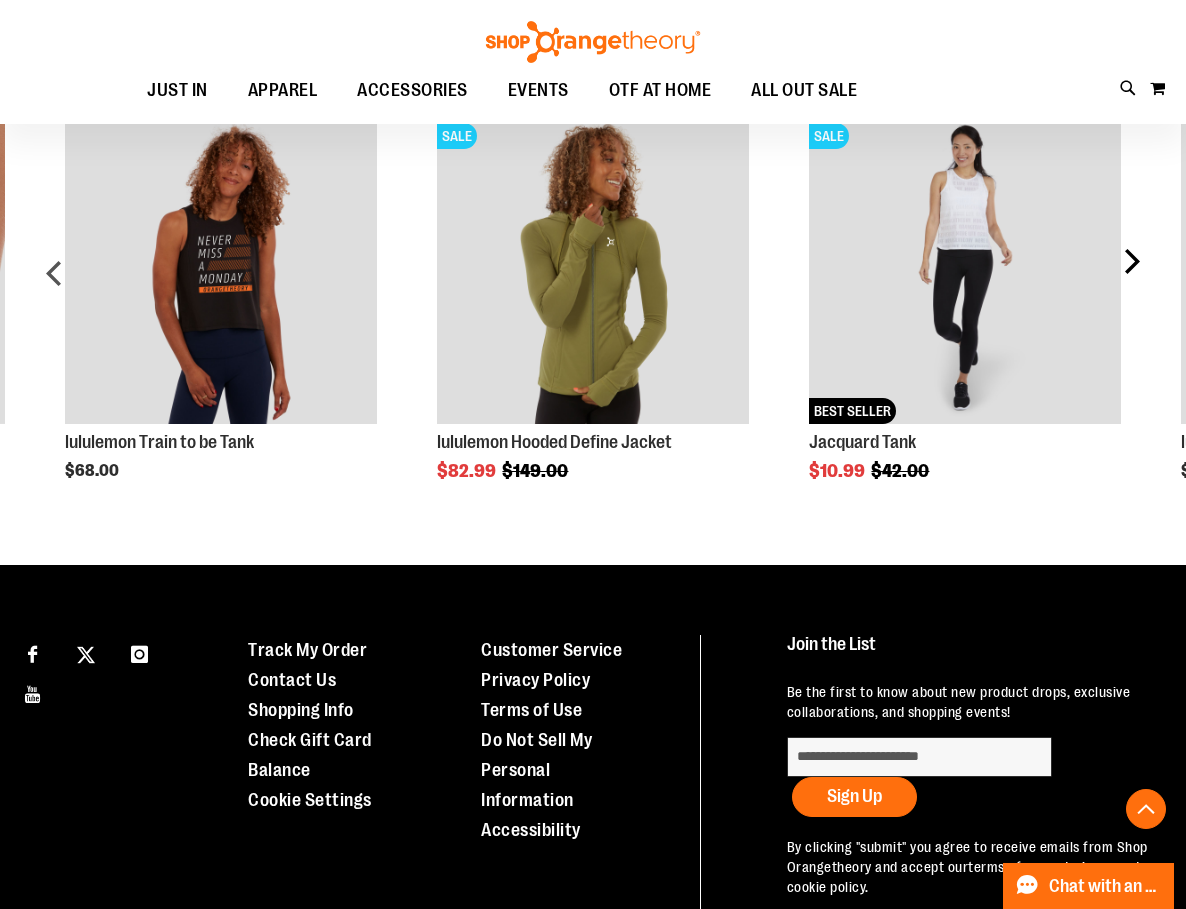 click on "next" at bounding box center (1131, 281) 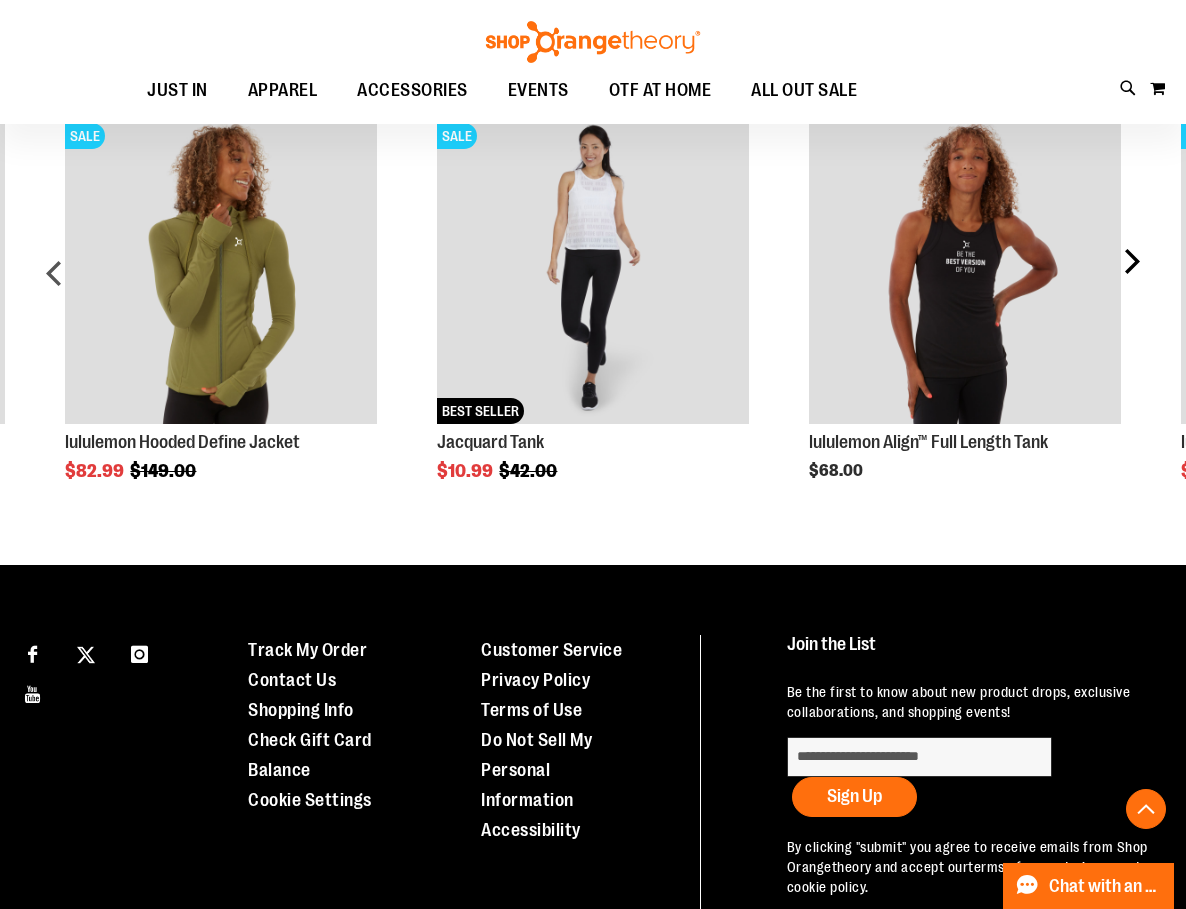 click on "next" at bounding box center [1131, 281] 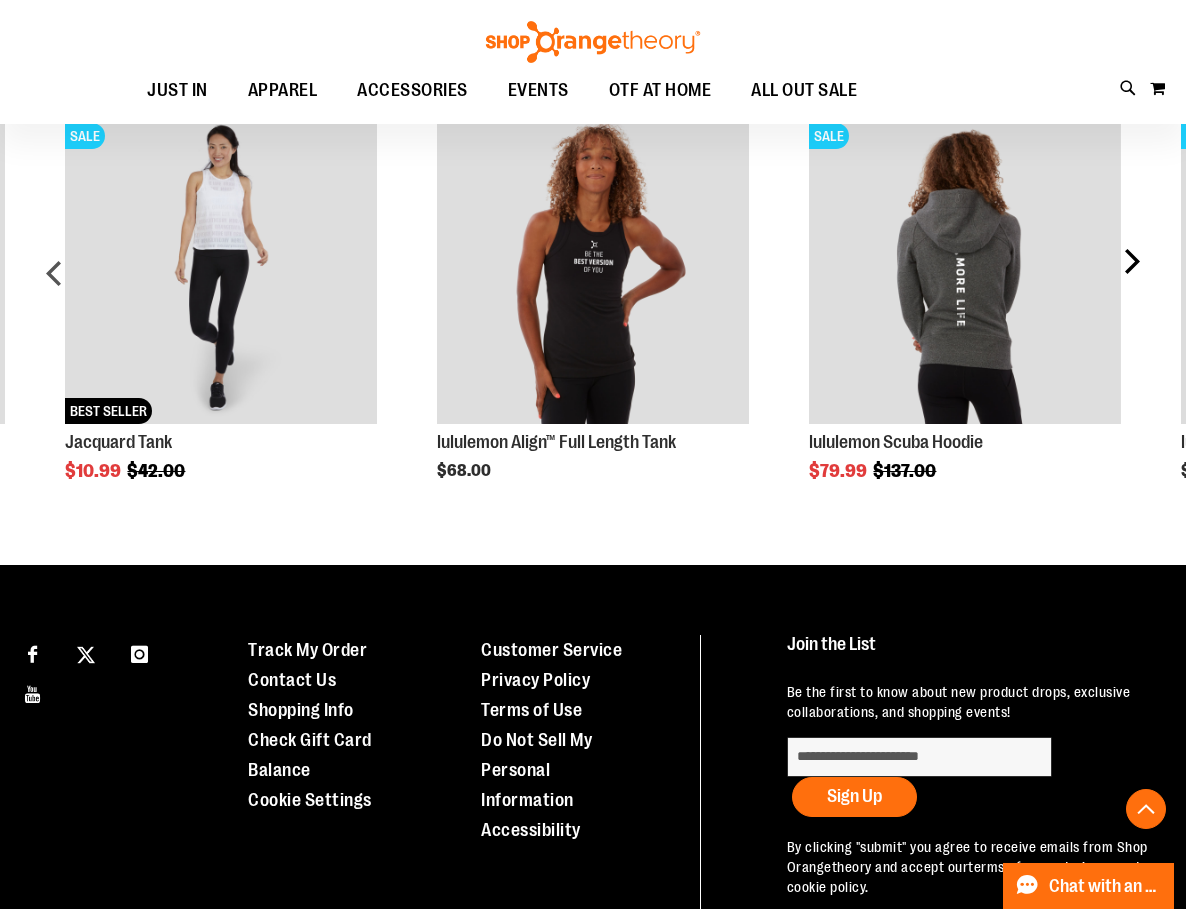 click on "next" at bounding box center (1131, 281) 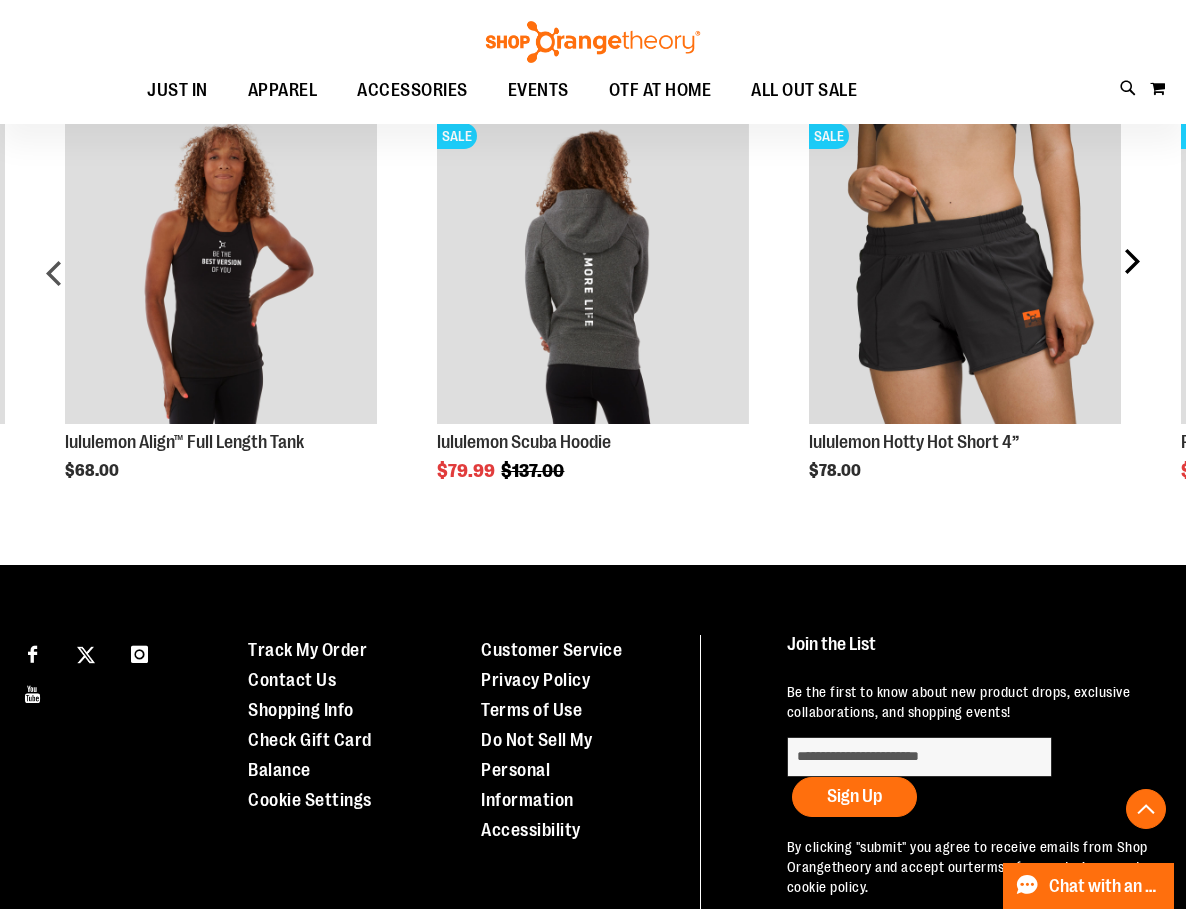 click on "next" at bounding box center [1131, 281] 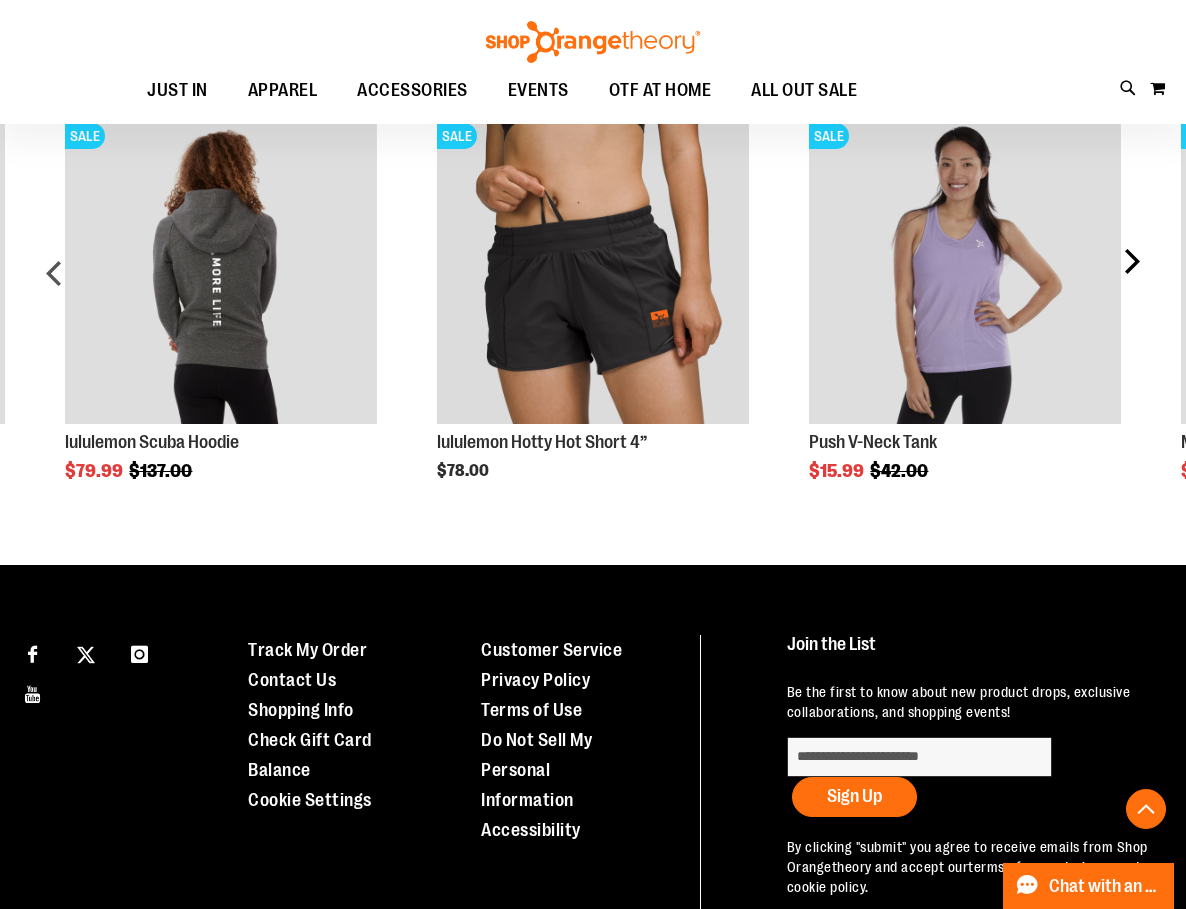 click on "next" at bounding box center (1131, 281) 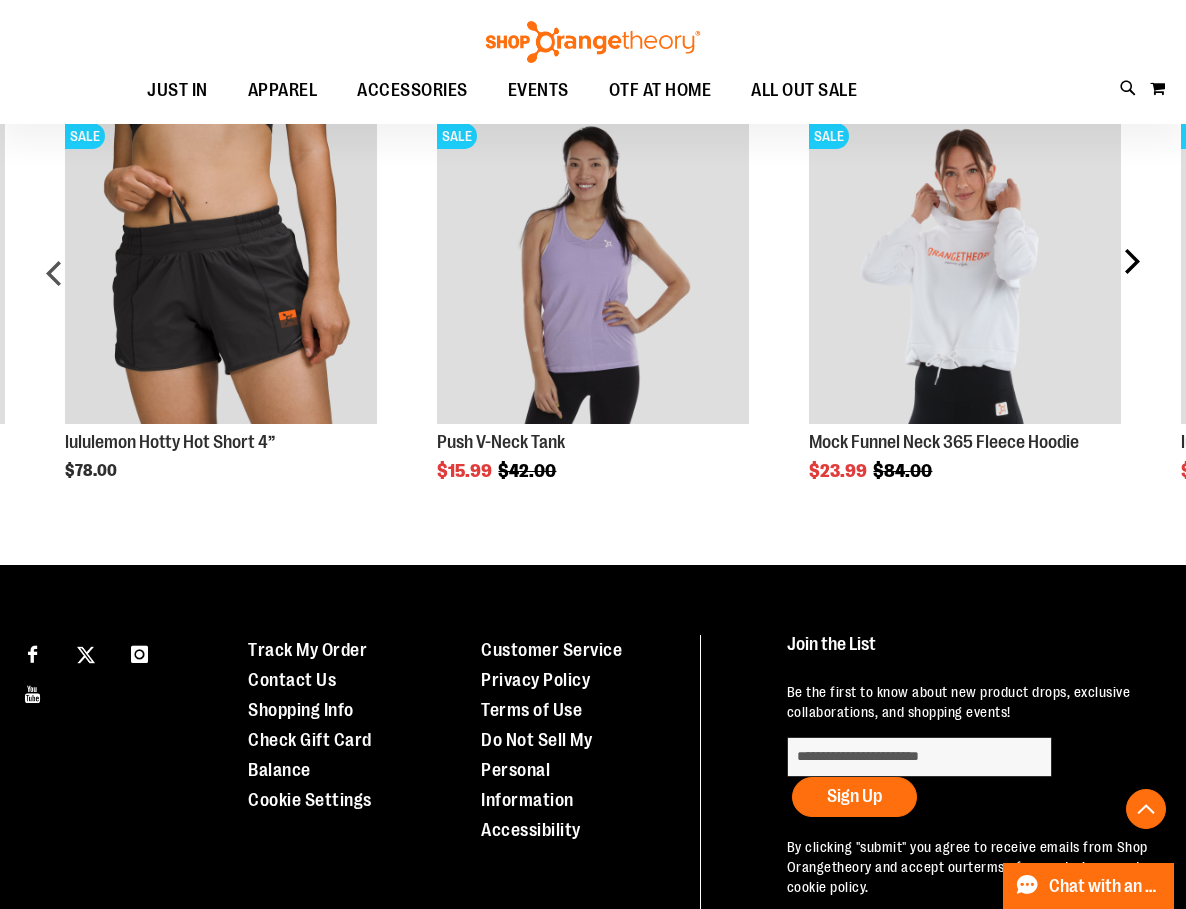 click on "next" at bounding box center [1131, 281] 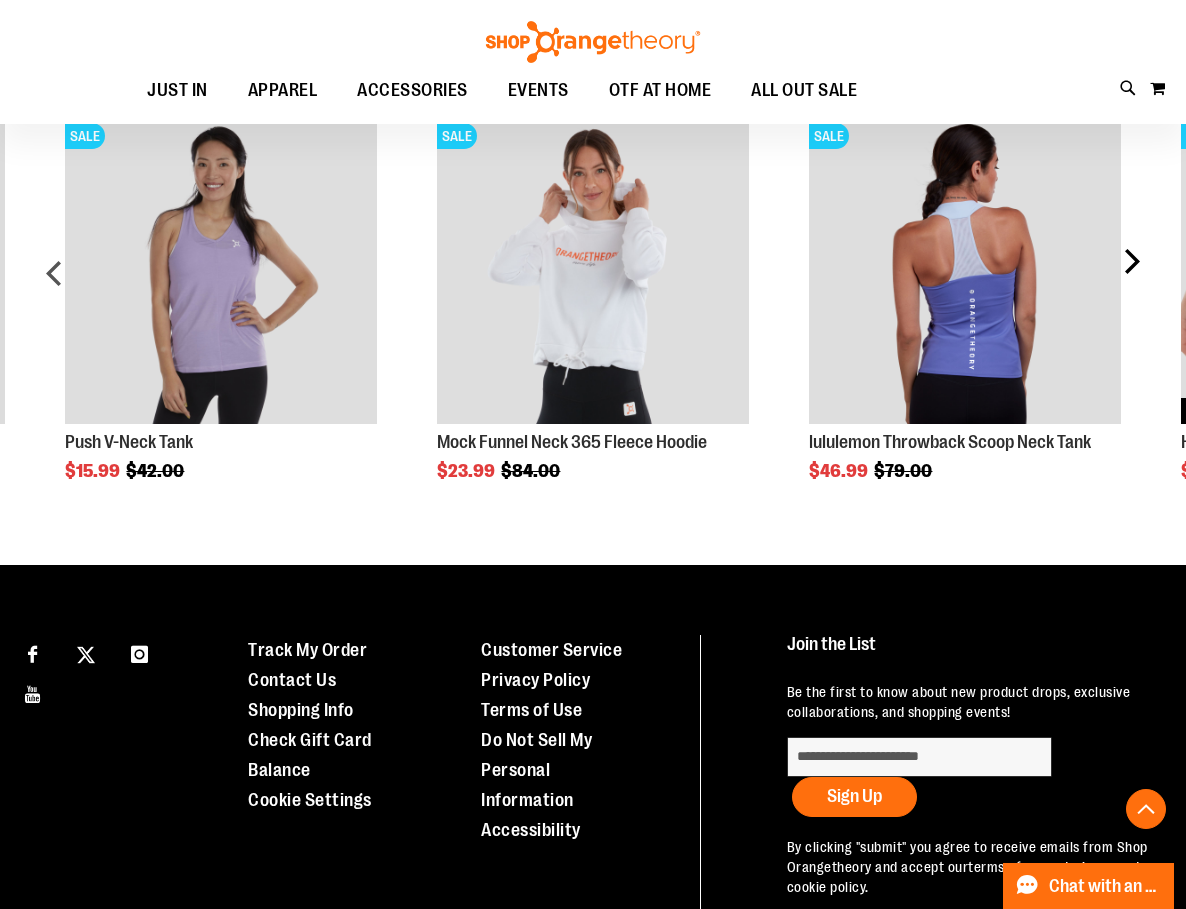 click on "next" at bounding box center [1131, 281] 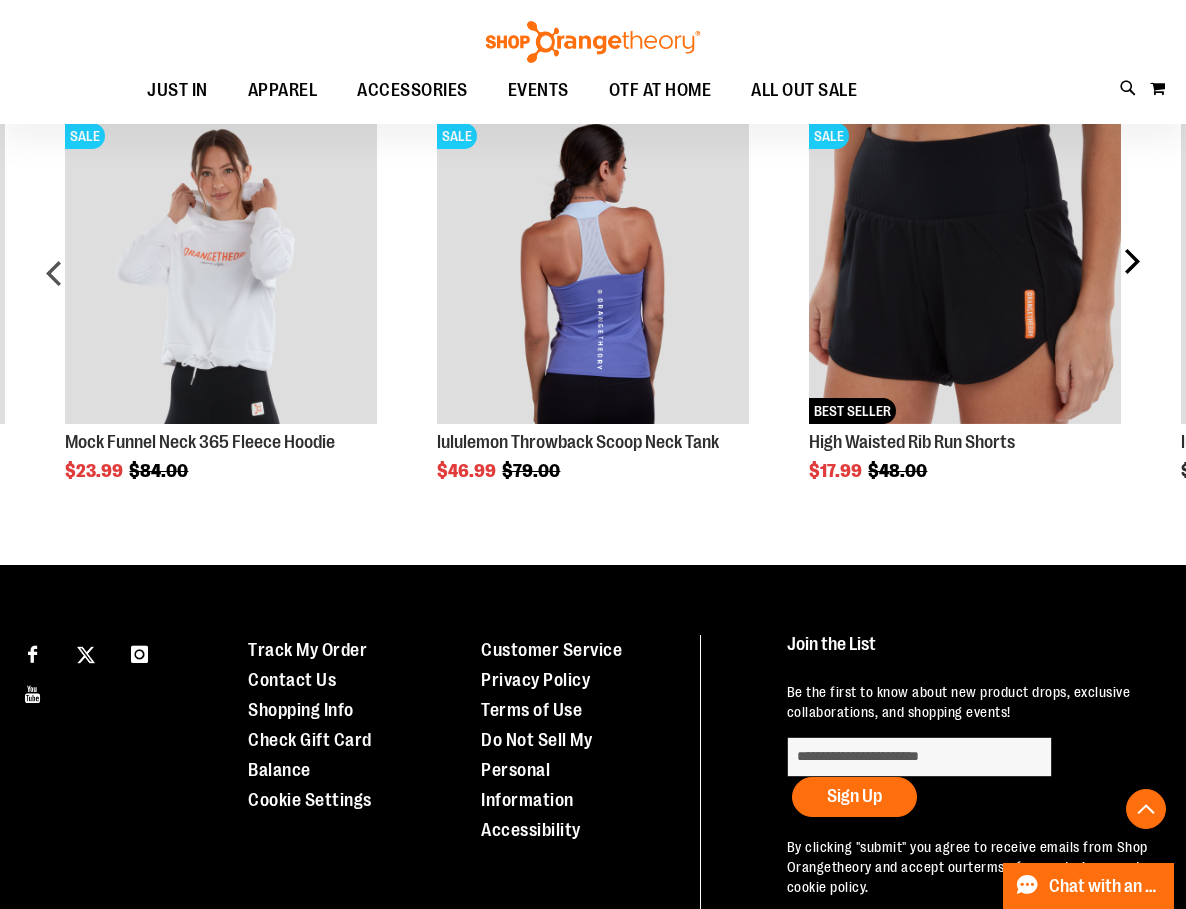 click on "next" at bounding box center [1131, 281] 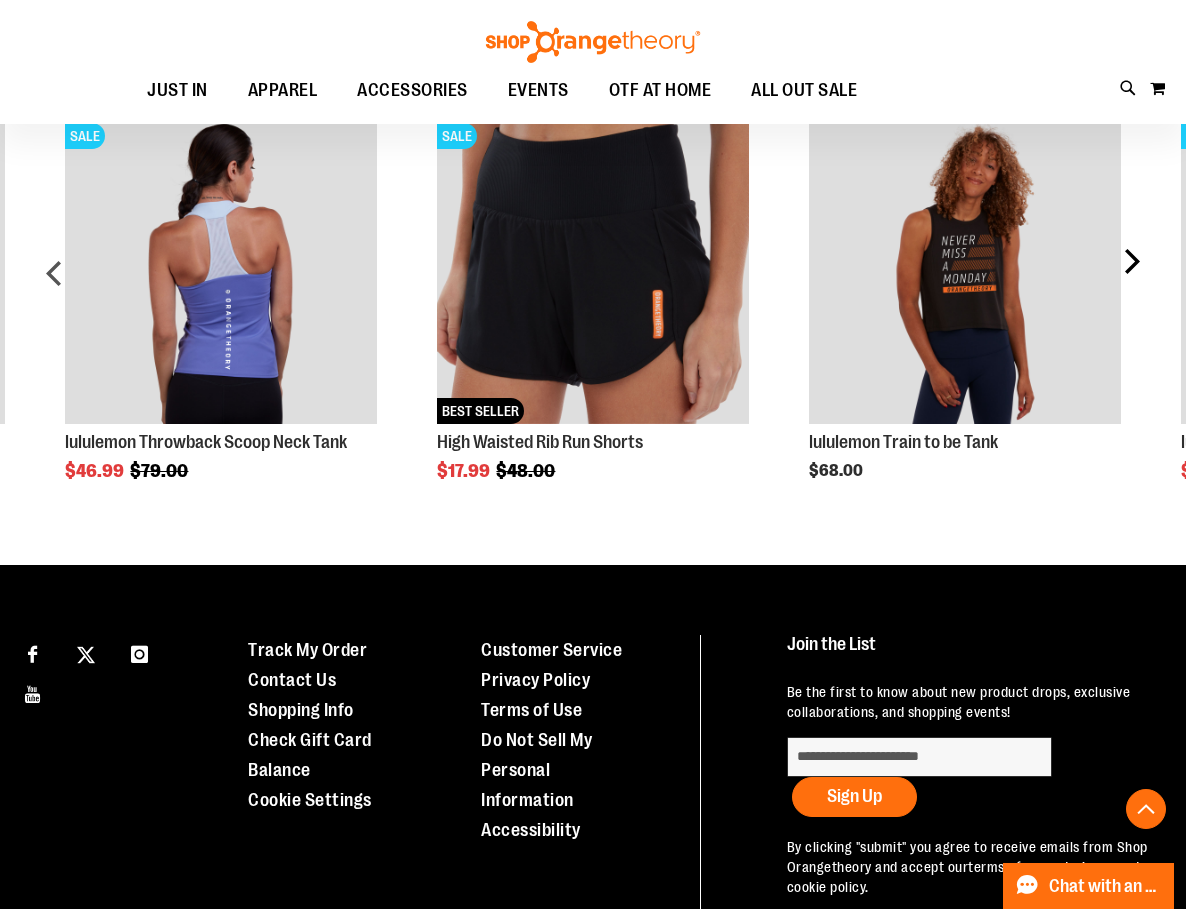 click on "next" at bounding box center (1131, 281) 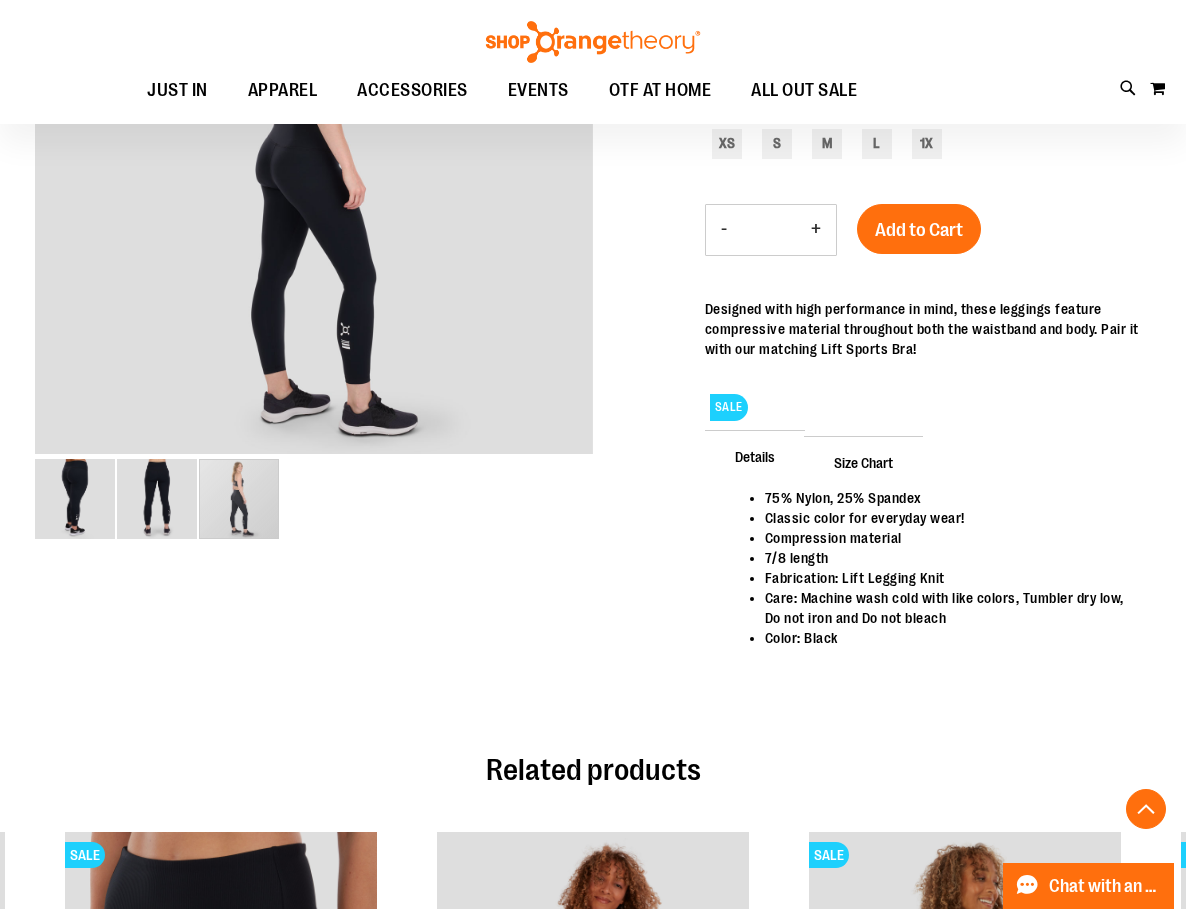 scroll, scrollTop: 0, scrollLeft: 0, axis: both 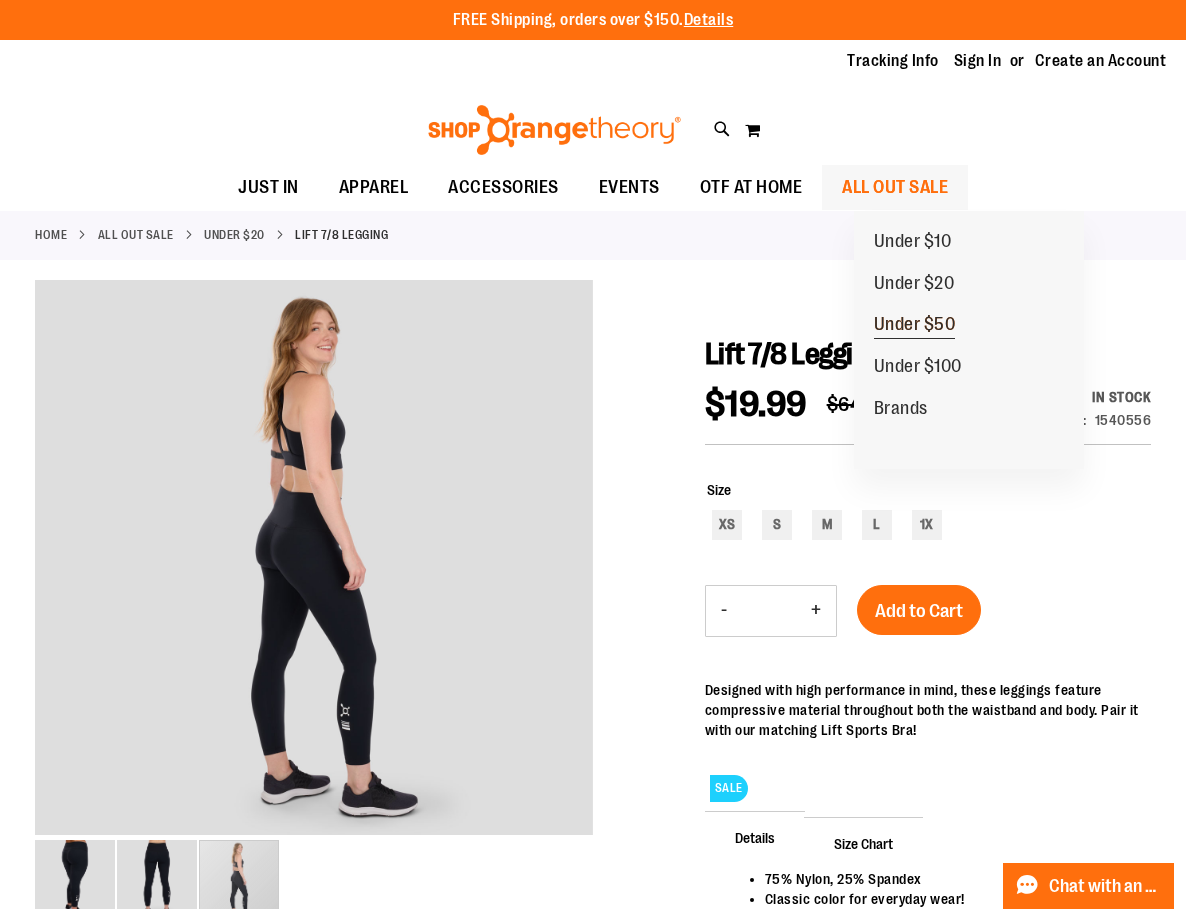 click on "Under $50" at bounding box center (915, 326) 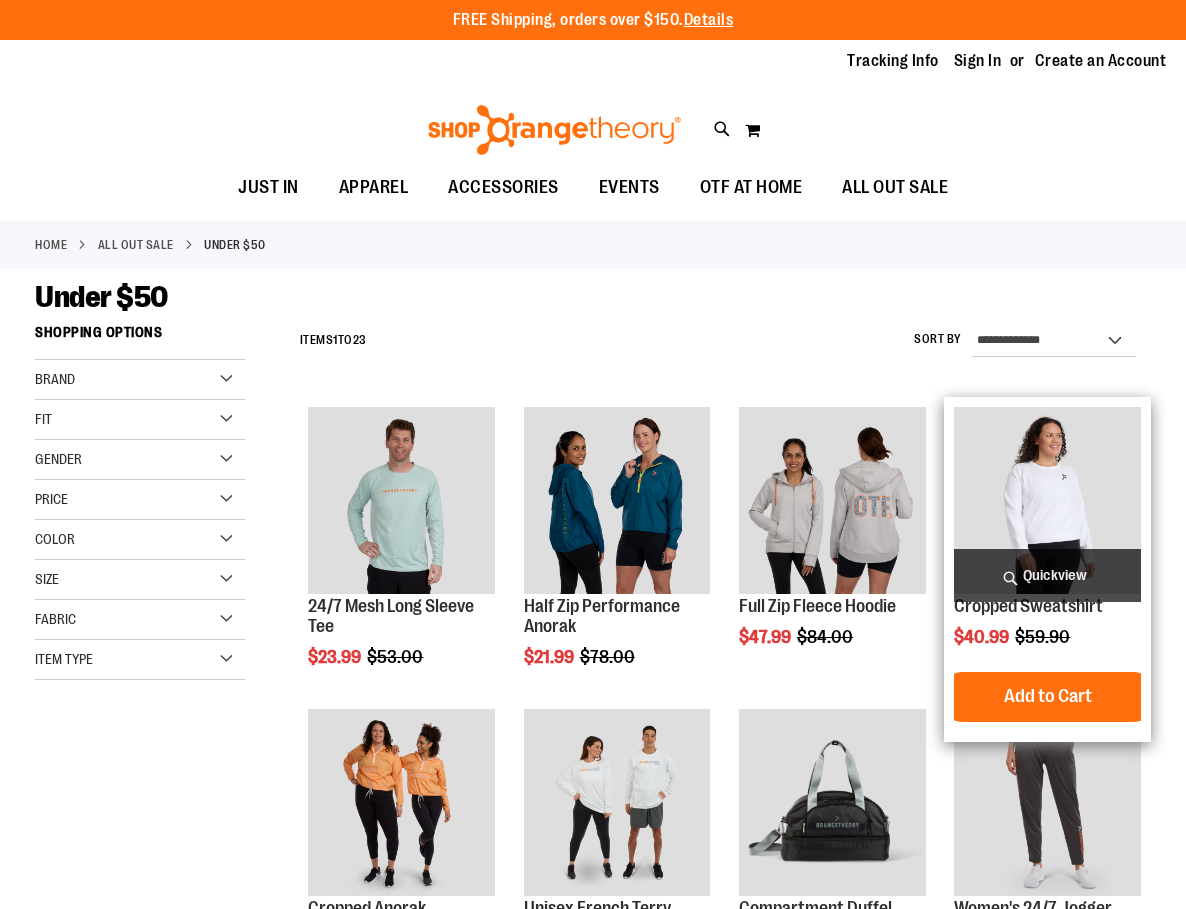 scroll, scrollTop: 0, scrollLeft: 0, axis: both 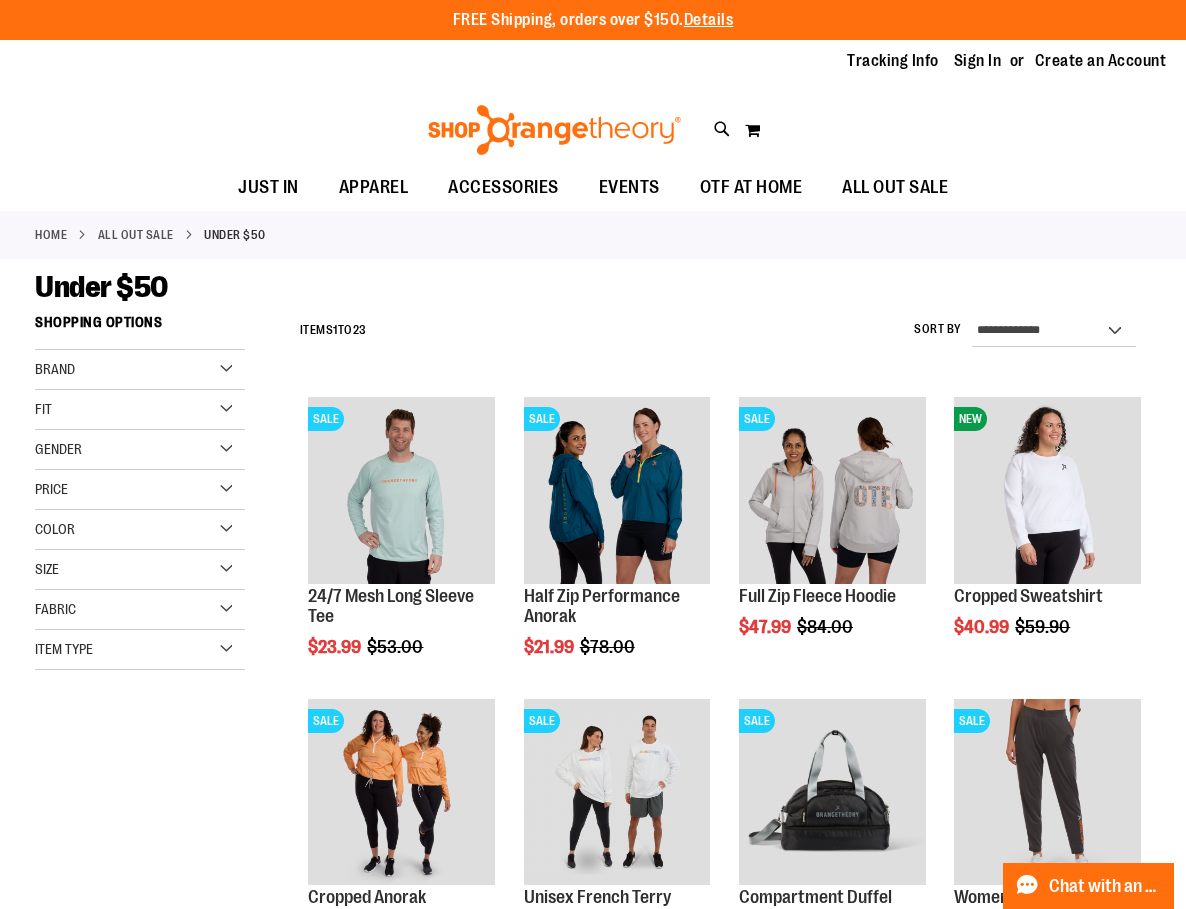 click on "Brand" at bounding box center [140, 370] 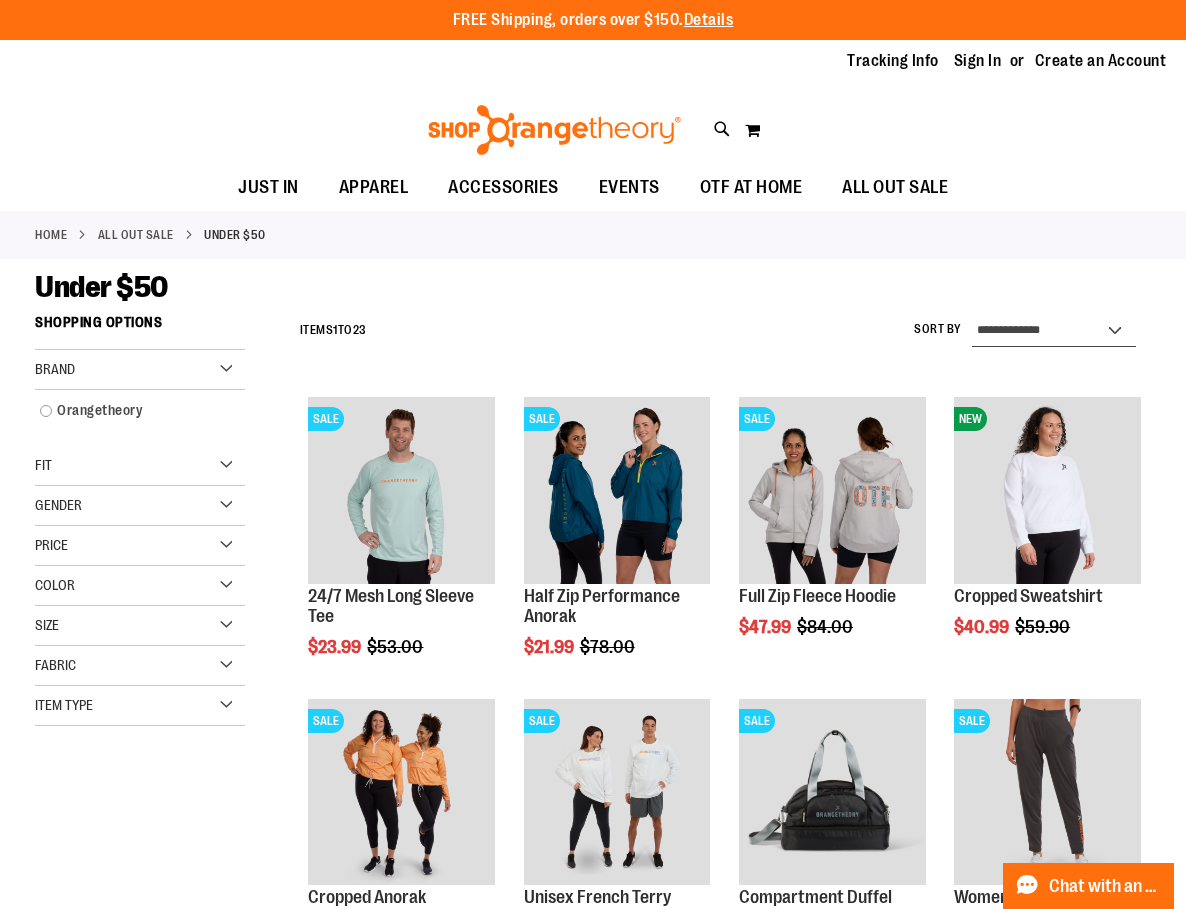 click on "**********" at bounding box center (1054, 331) 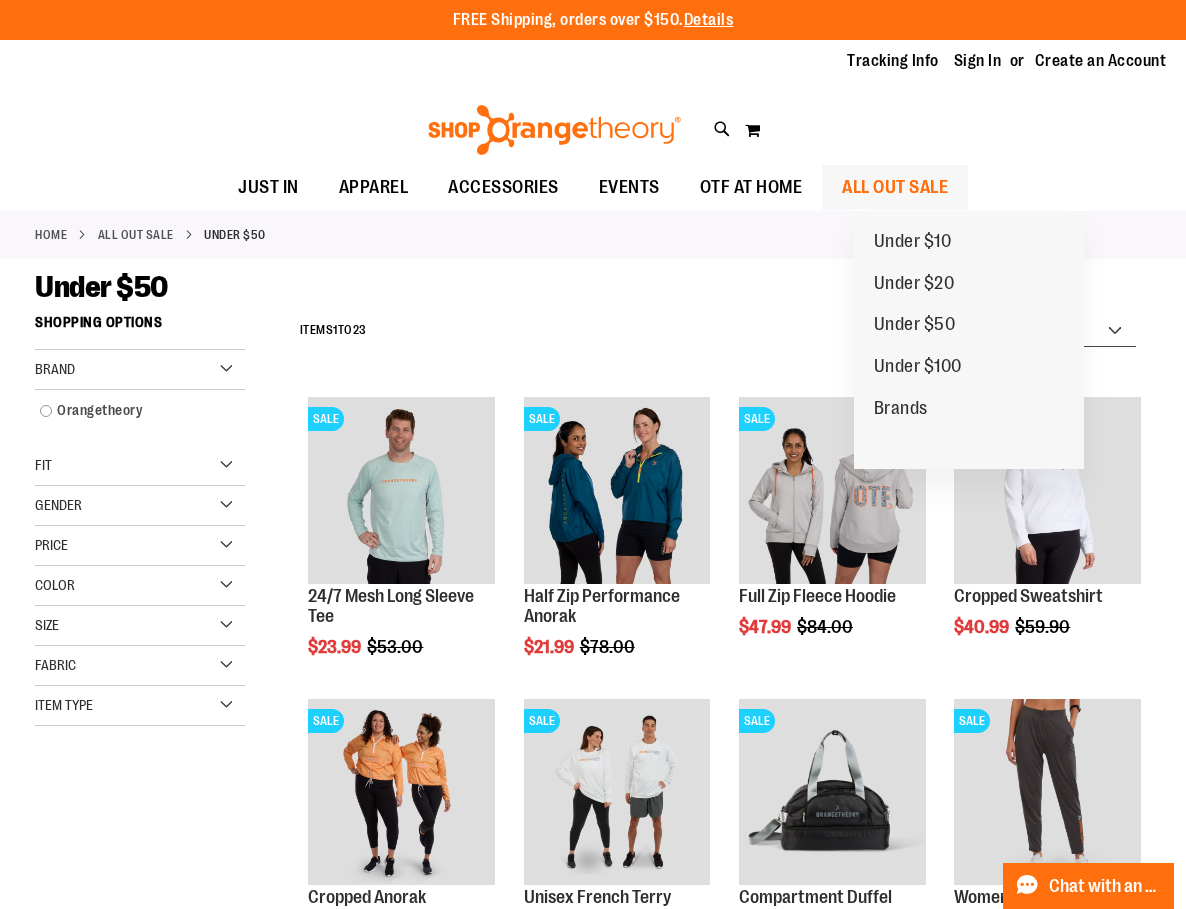 click on "ALL OUT SALE" at bounding box center [895, 187] 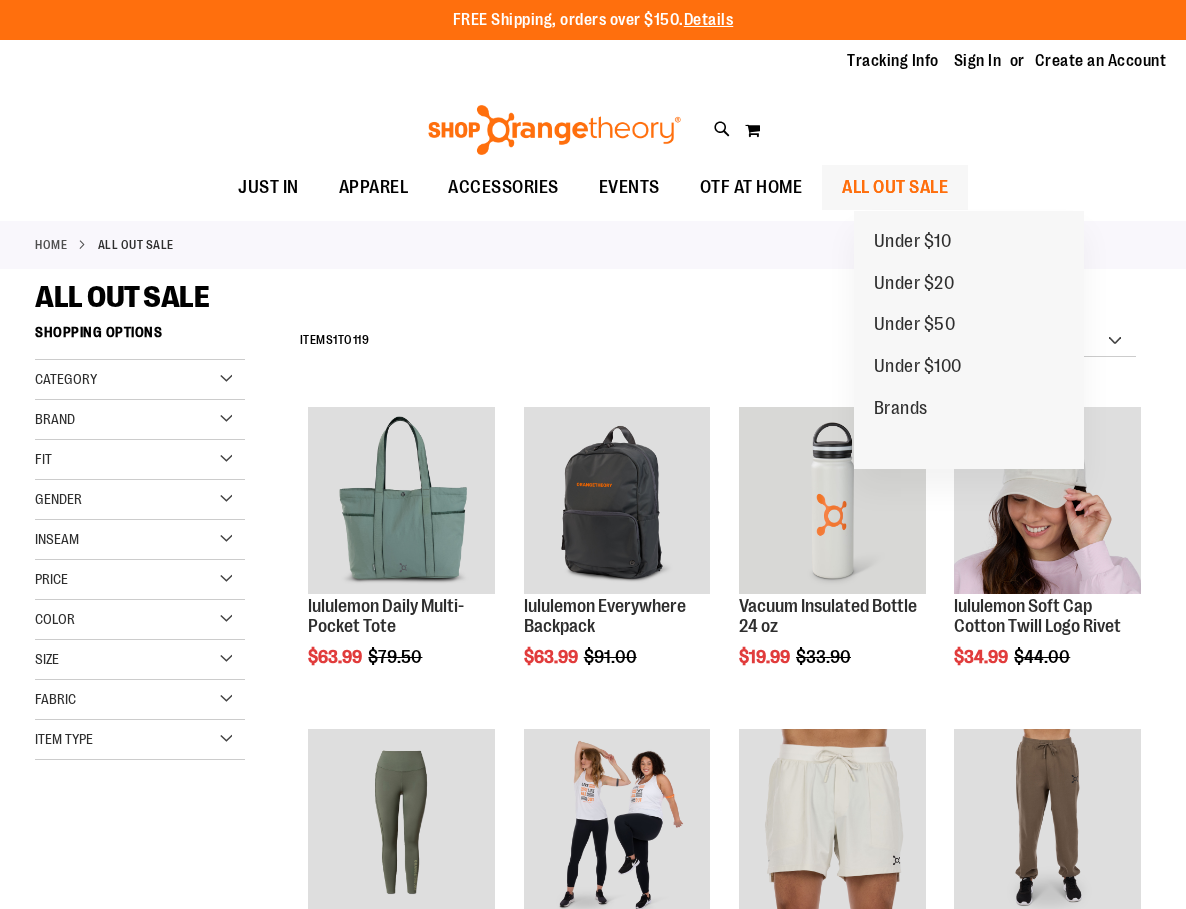 scroll, scrollTop: 0, scrollLeft: 0, axis: both 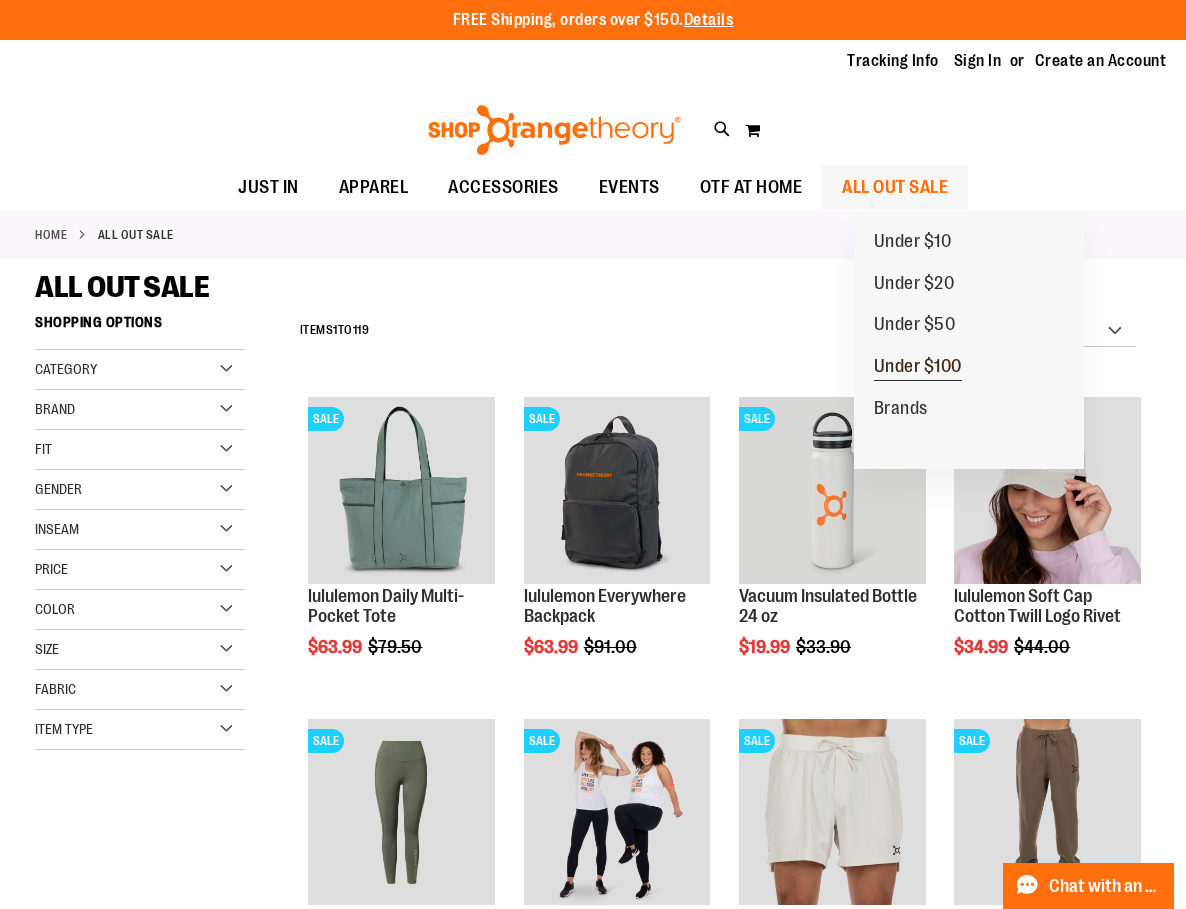 click on "Under $100" at bounding box center [918, 368] 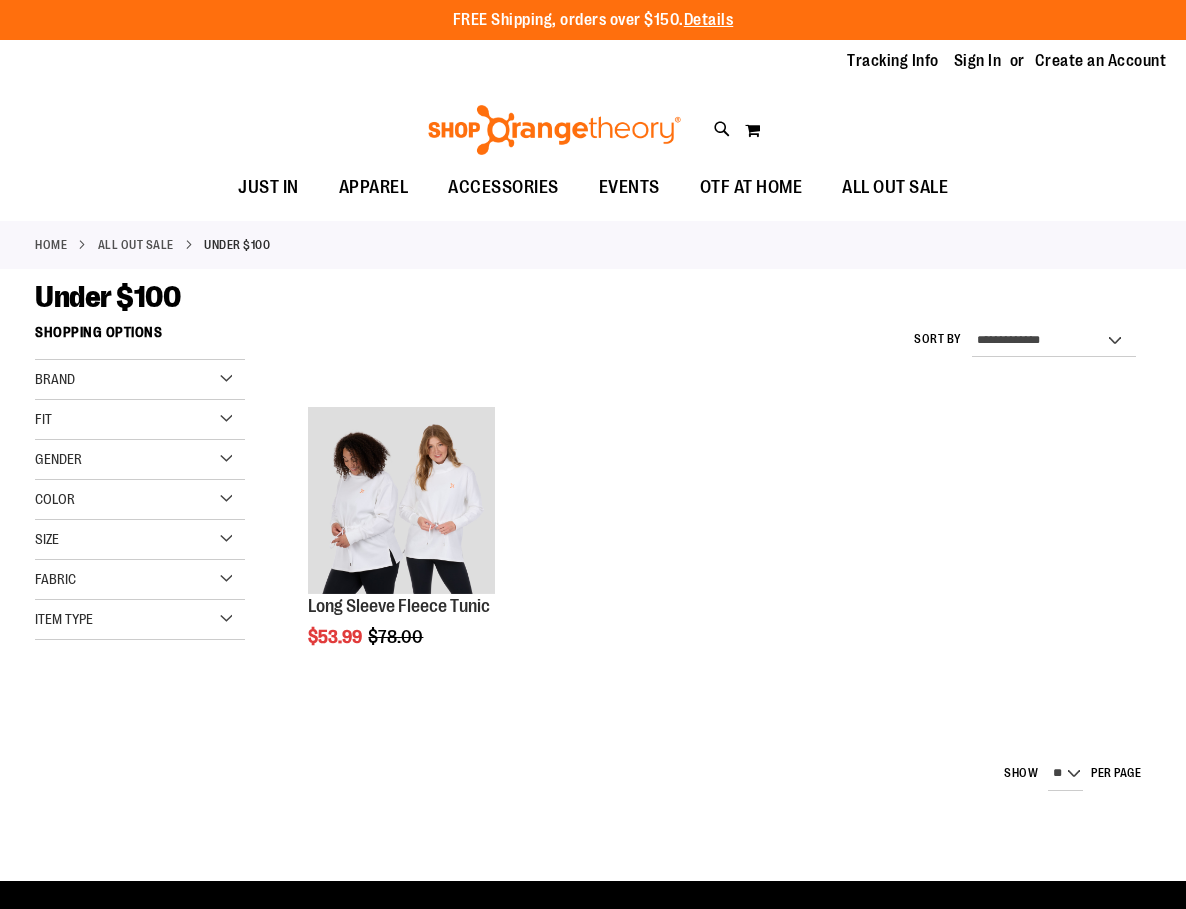scroll, scrollTop: 0, scrollLeft: 0, axis: both 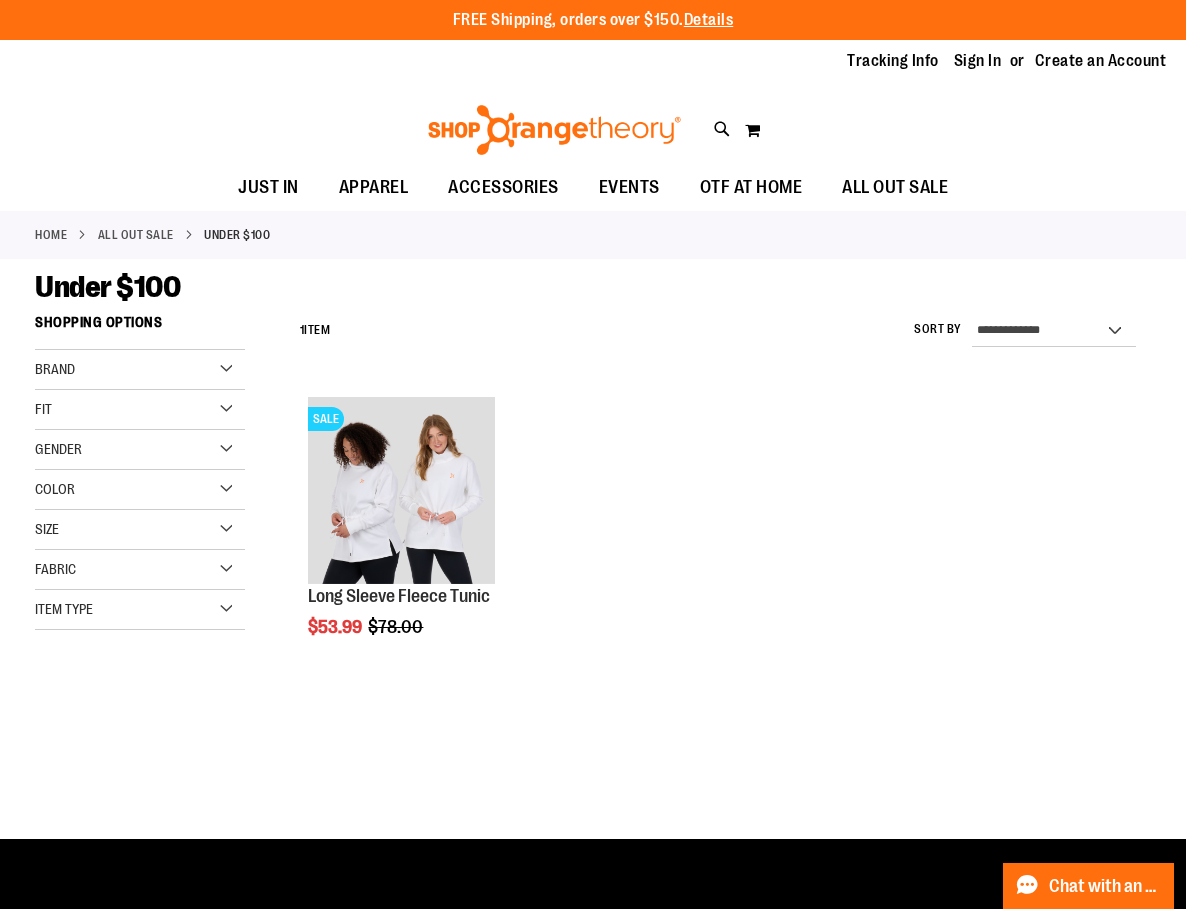 click on "Brand" at bounding box center (140, 370) 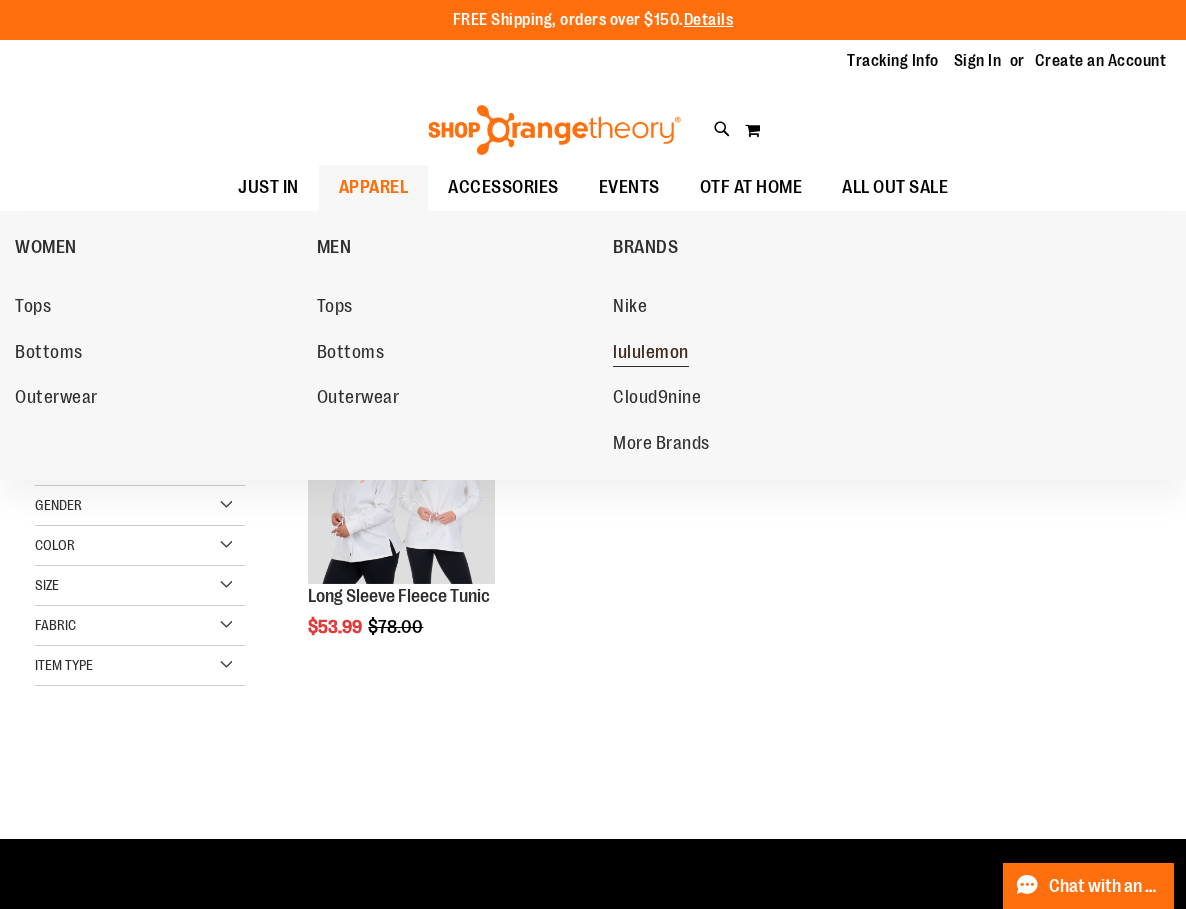 click on "lululemon" at bounding box center [651, 354] 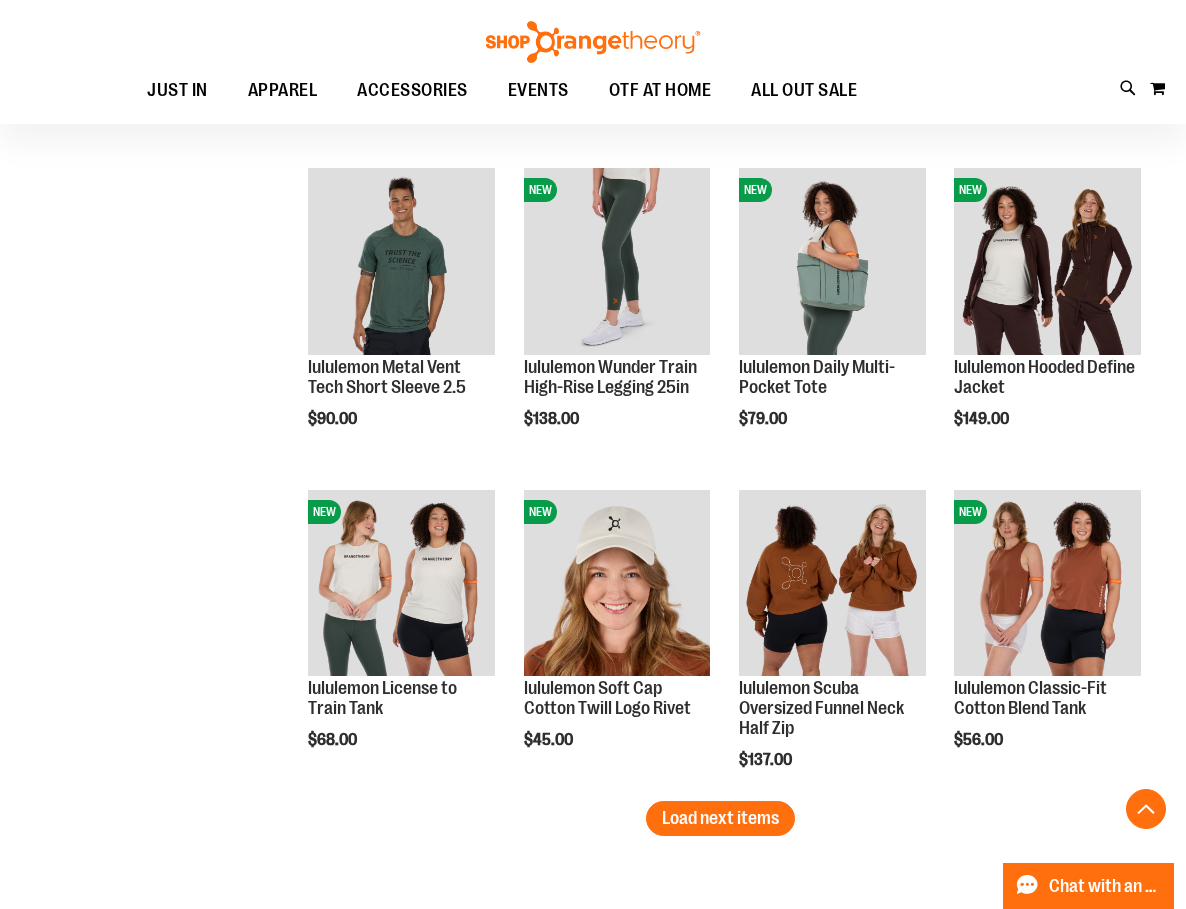 scroll, scrollTop: 2344, scrollLeft: 0, axis: vertical 